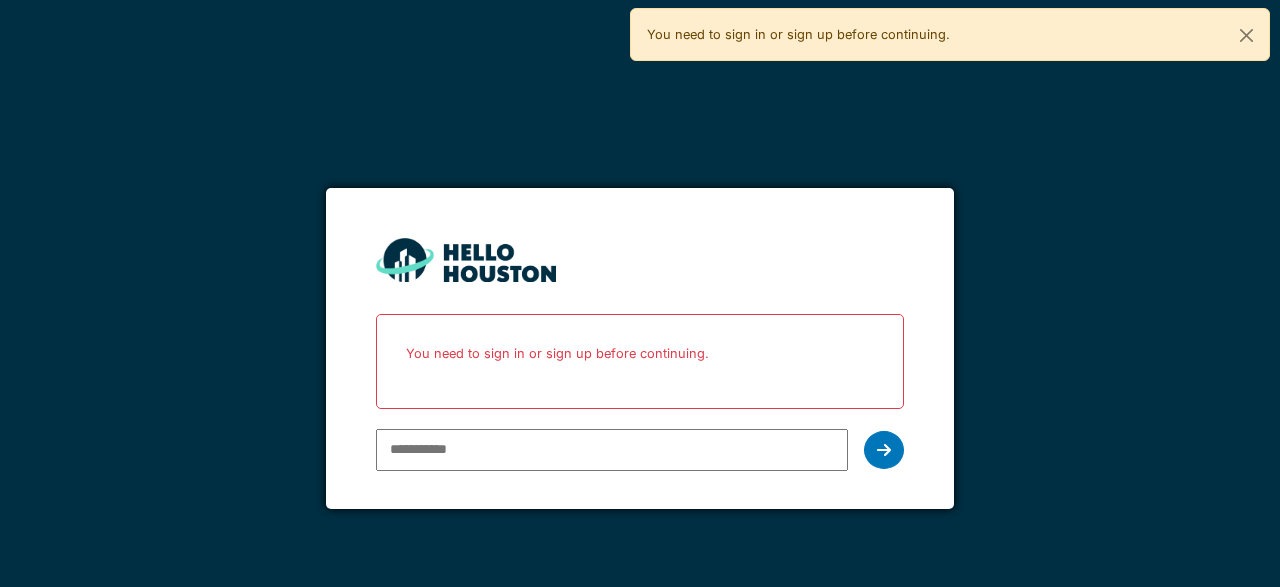 scroll, scrollTop: 0, scrollLeft: 0, axis: both 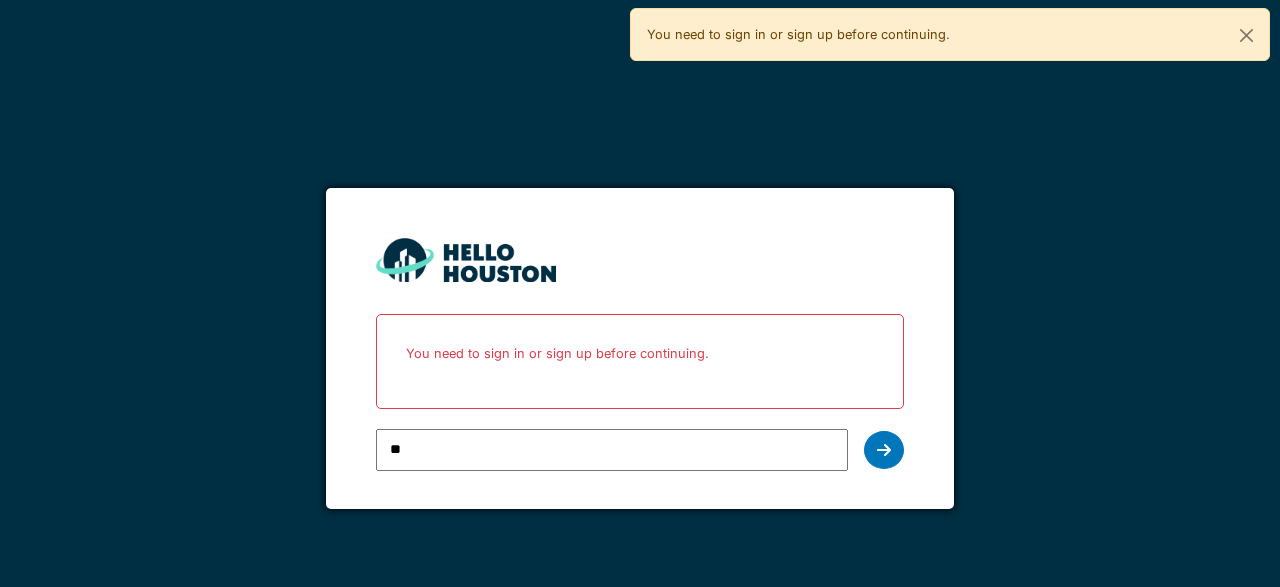 type on "*" 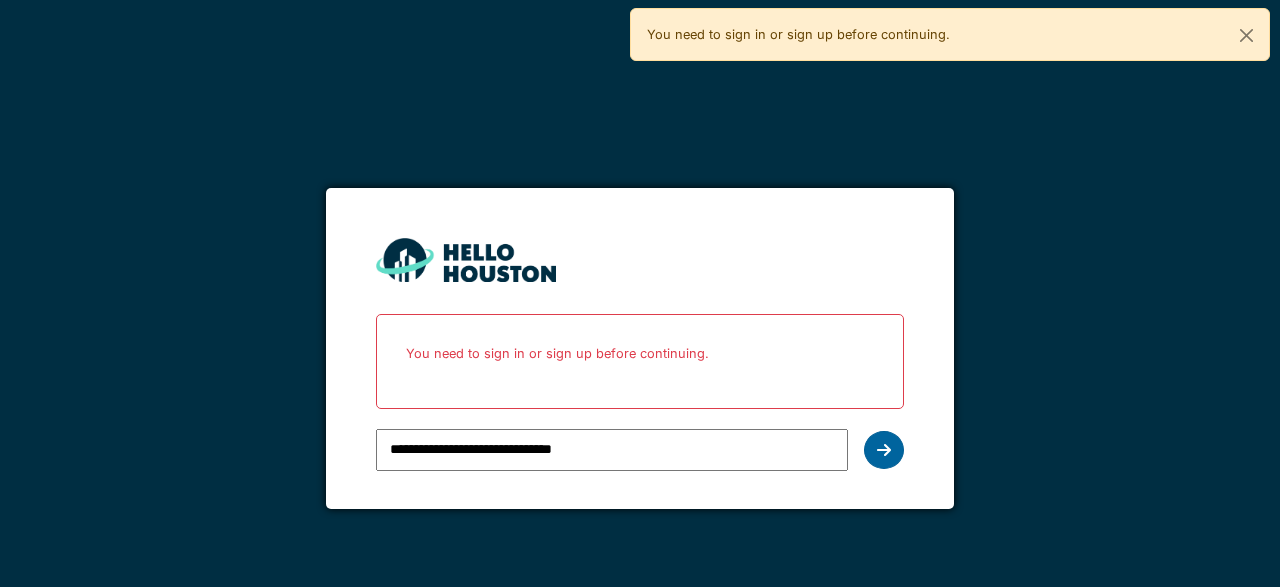 type on "**********" 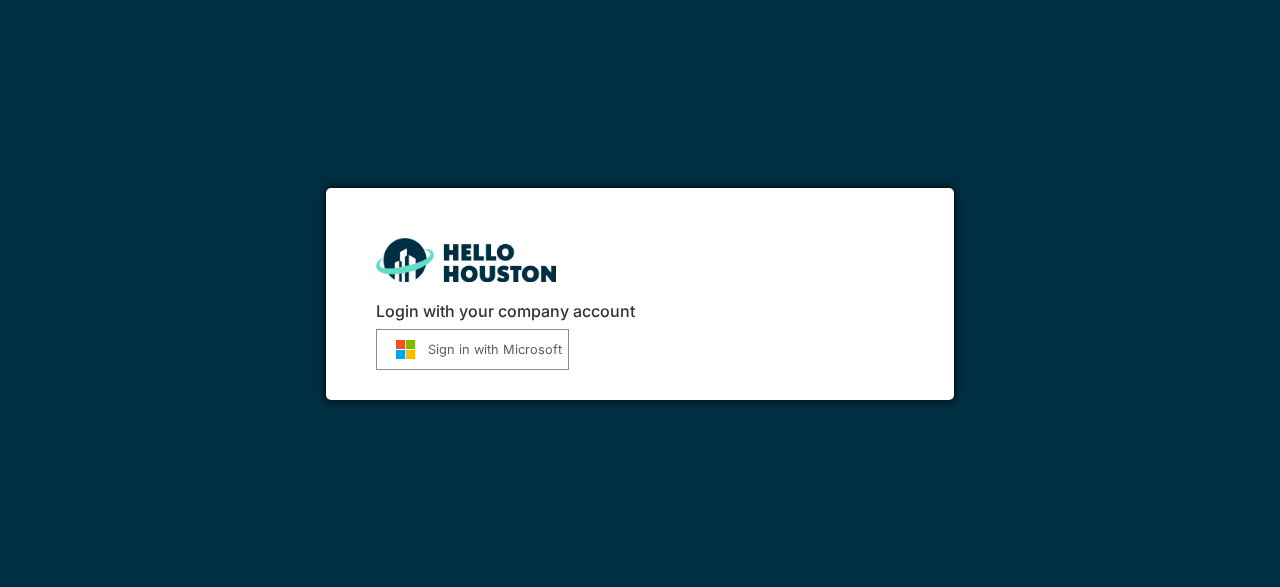 scroll, scrollTop: 0, scrollLeft: 0, axis: both 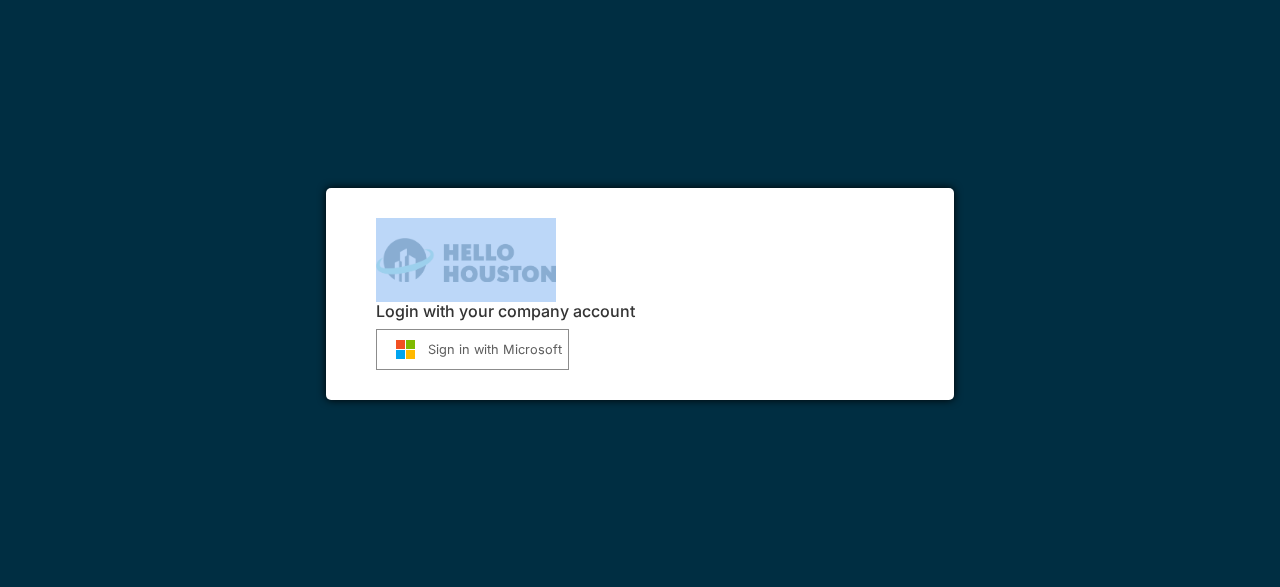 click on "Login with your company account
Sign in with Microsoft" at bounding box center (639, 294) 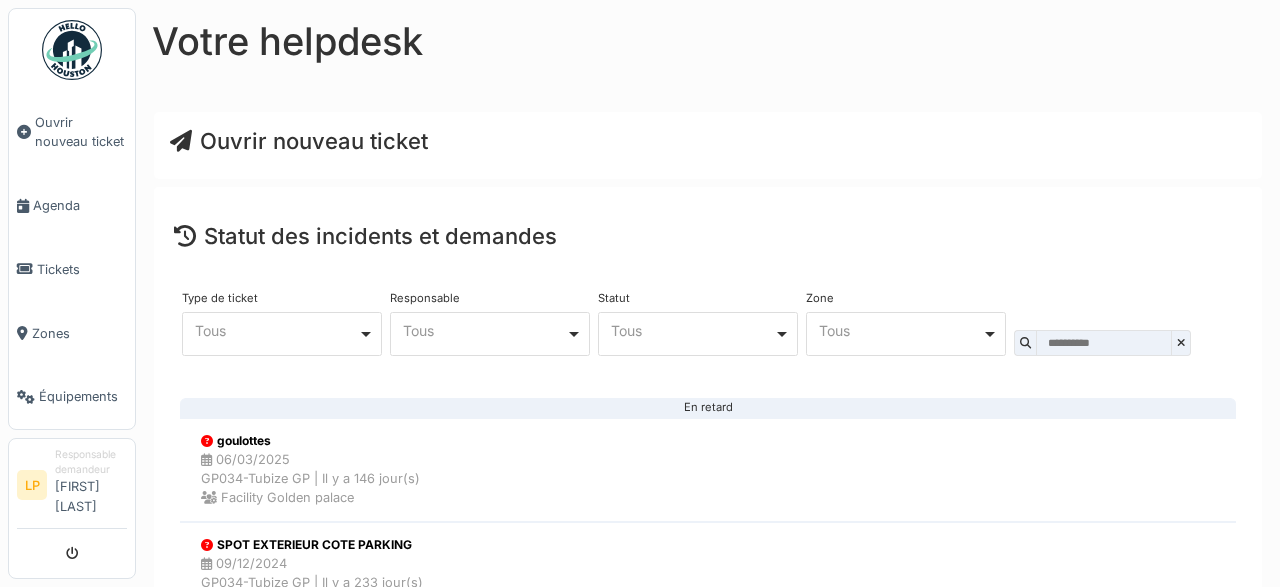 scroll, scrollTop: 0, scrollLeft: 0, axis: both 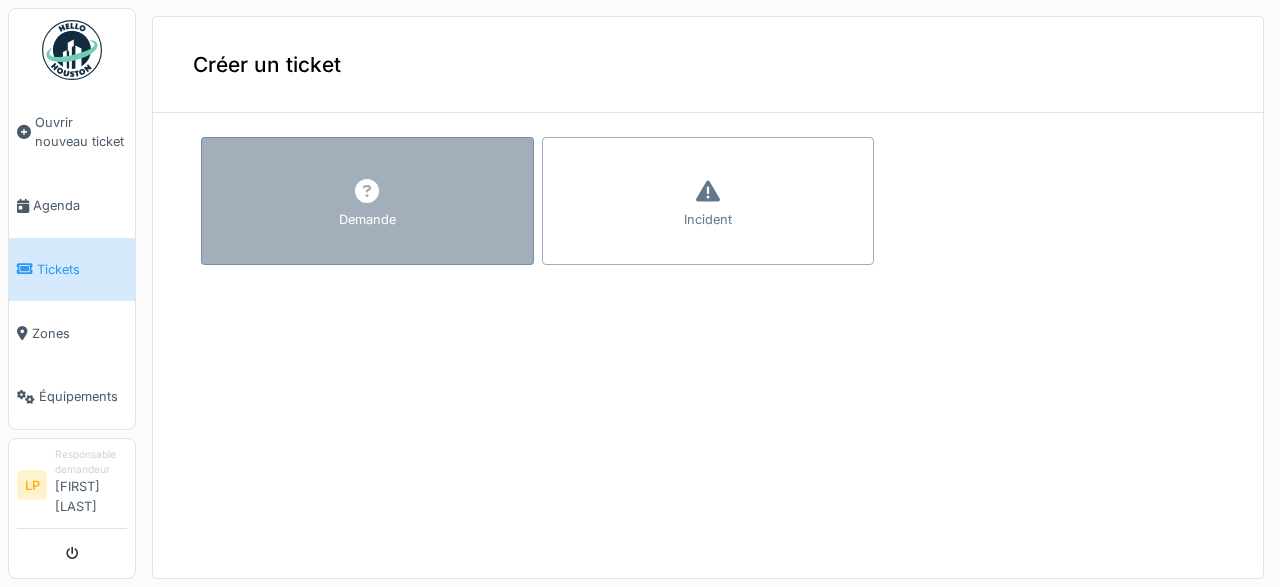 click on "Demande" at bounding box center [367, 201] 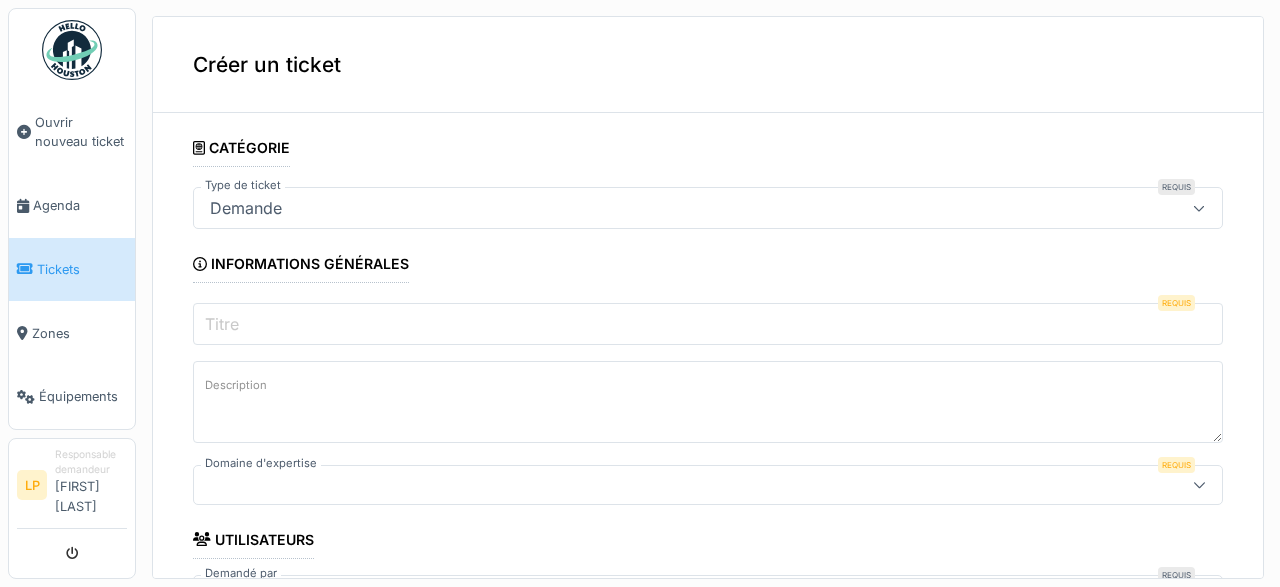 click 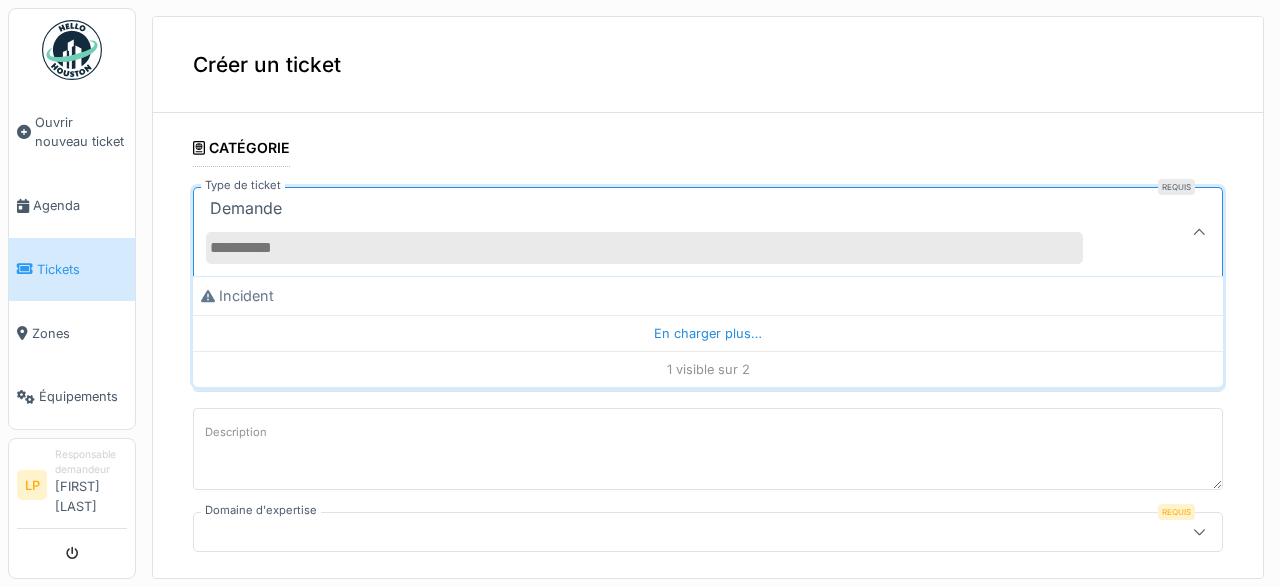click on "Type de ticket" at bounding box center [644, 248] 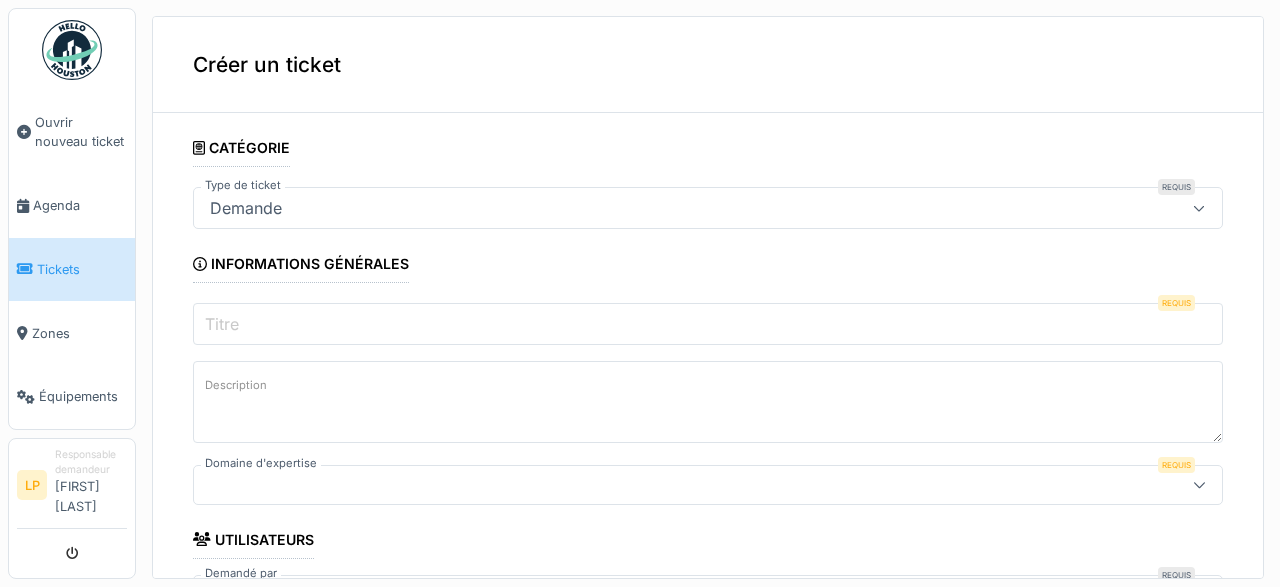 click on "Demande" at bounding box center [656, 208] 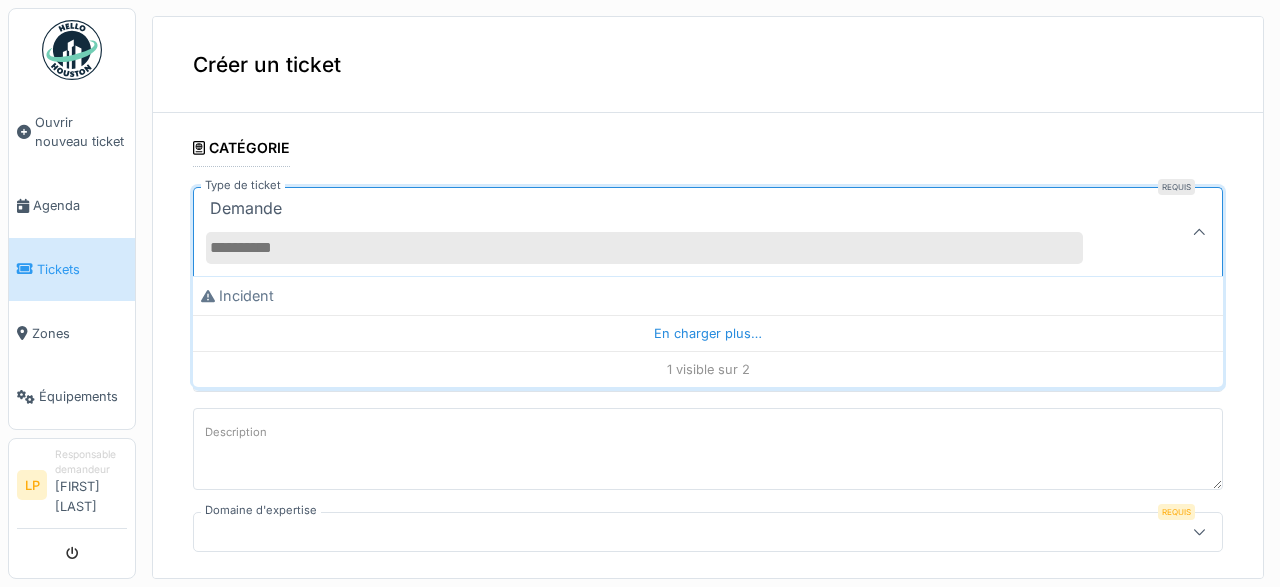 click on "Description" at bounding box center [708, 451] 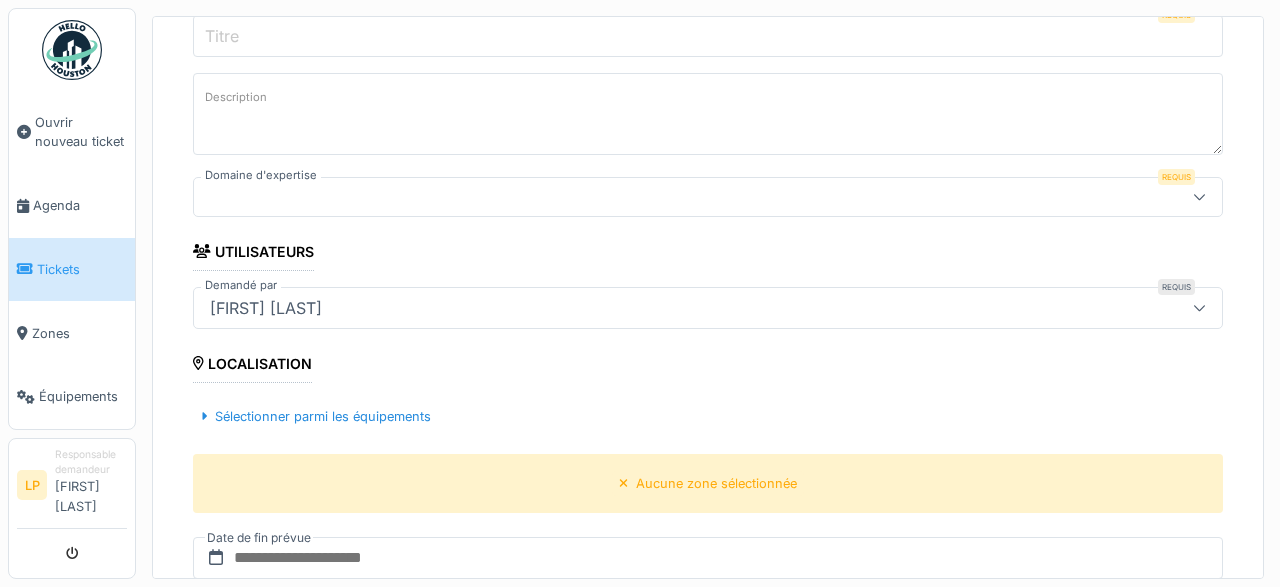 scroll, scrollTop: 336, scrollLeft: 0, axis: vertical 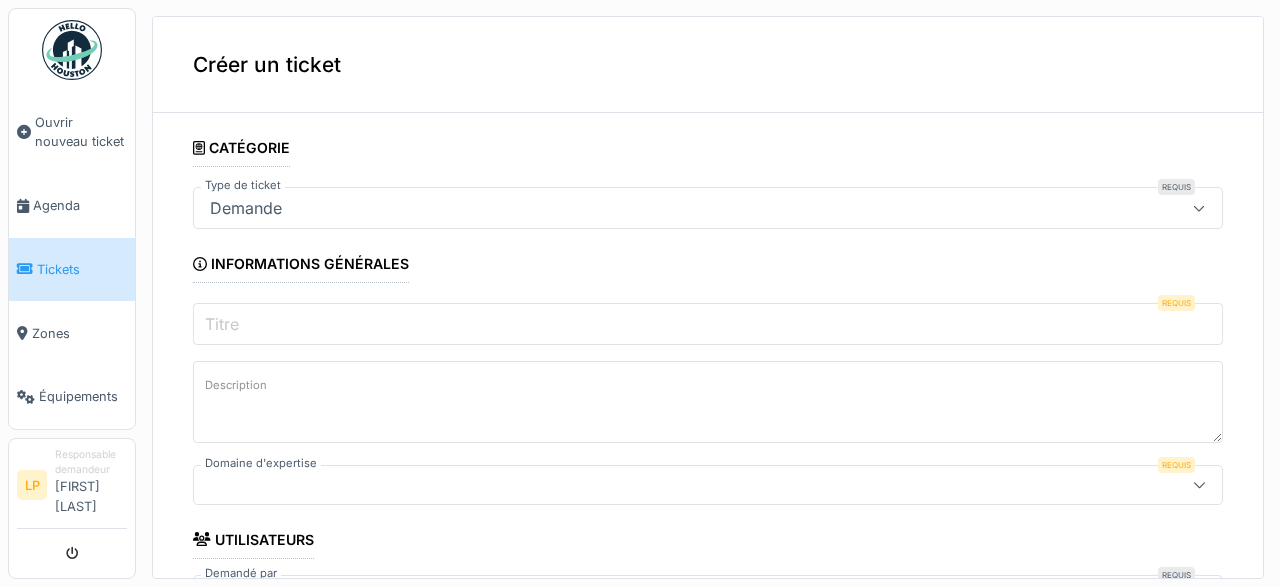 click on "Titre" at bounding box center (708, 324) 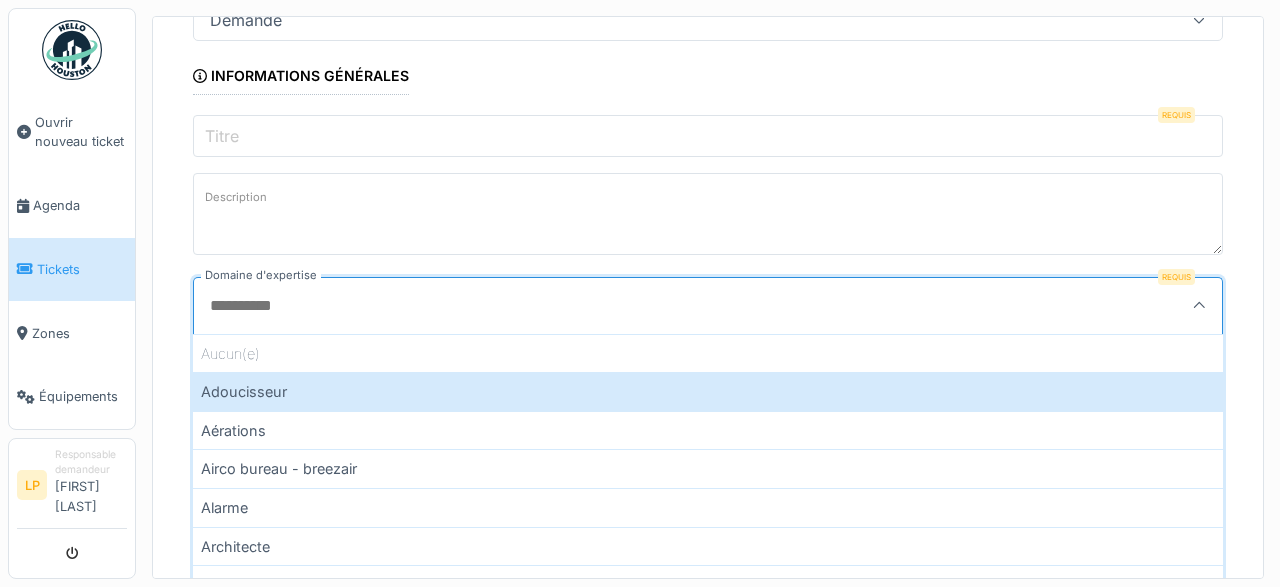 scroll, scrollTop: 189, scrollLeft: 0, axis: vertical 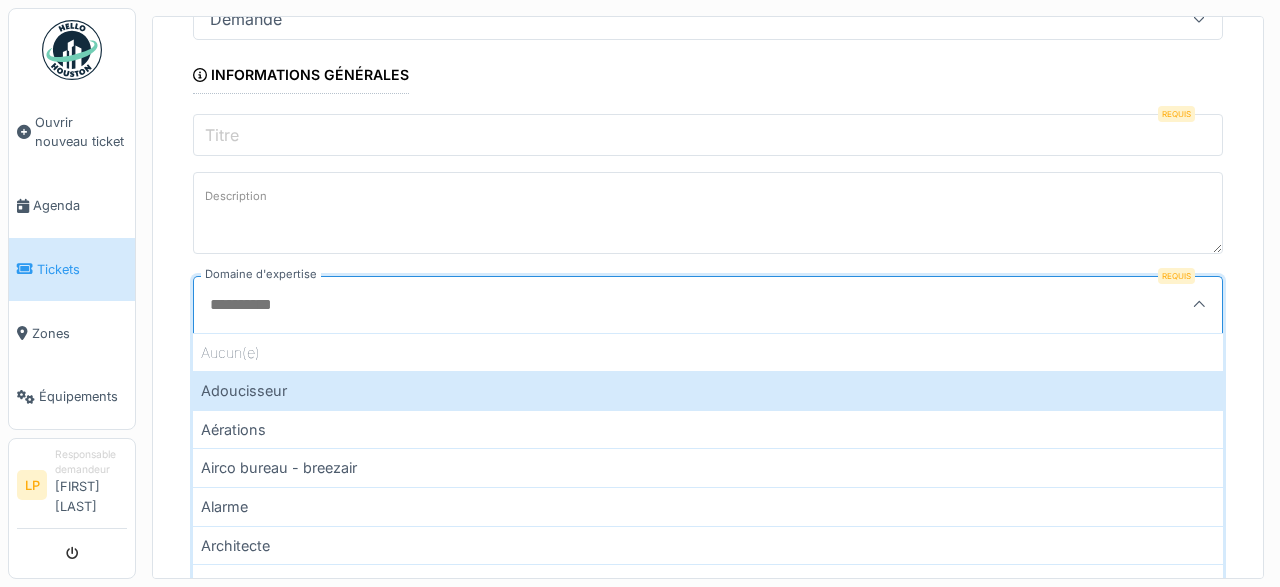 click on "Facility" at bounding box center [708, 1973] 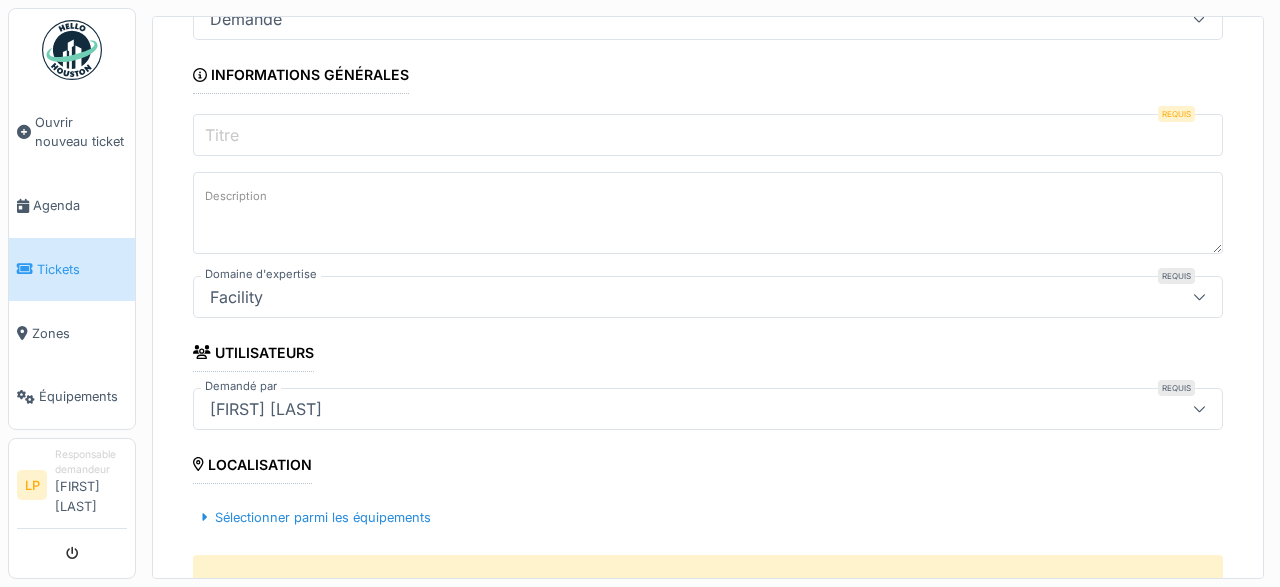 click on "**********" at bounding box center (708, 585) 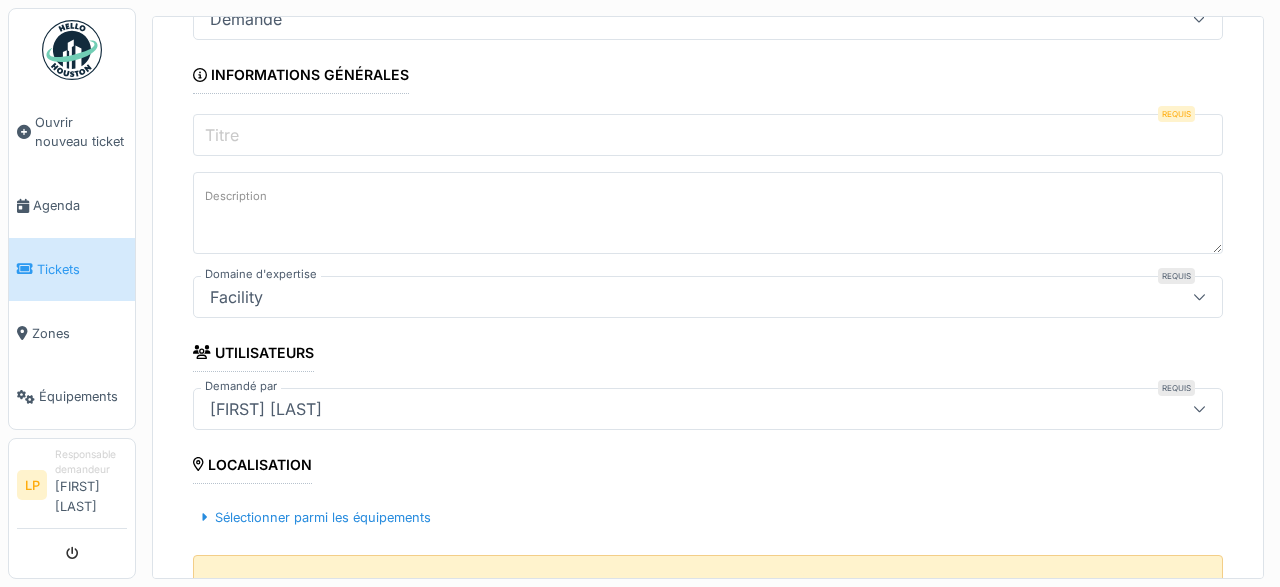click on "Aucune zone sélectionnée" at bounding box center (708, 584) 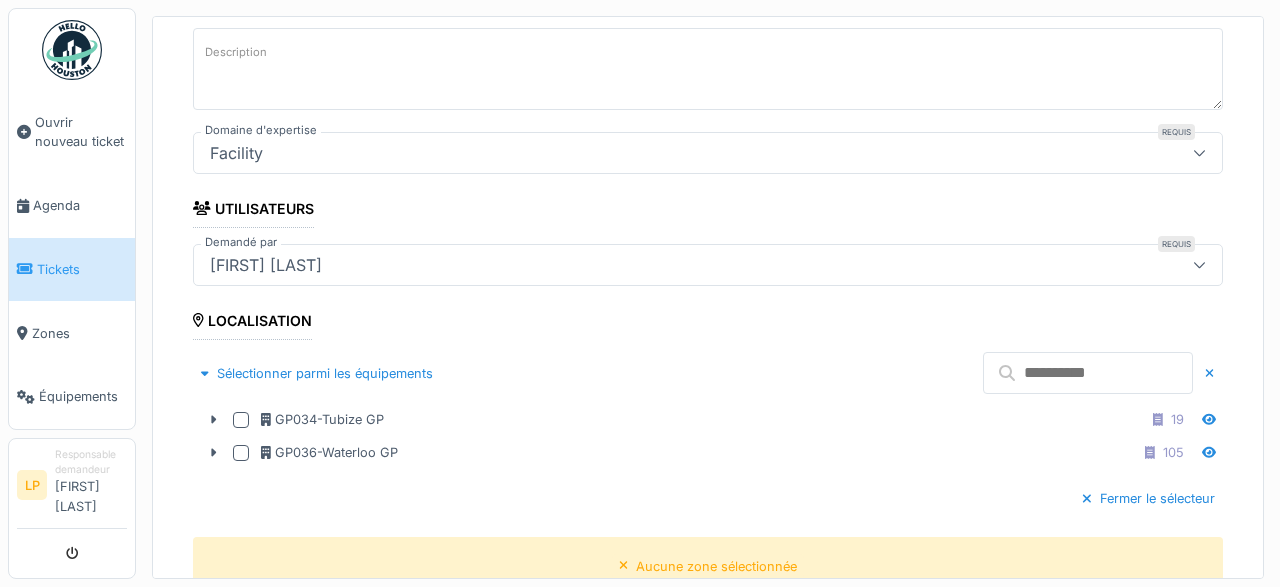 scroll, scrollTop: 381, scrollLeft: 0, axis: vertical 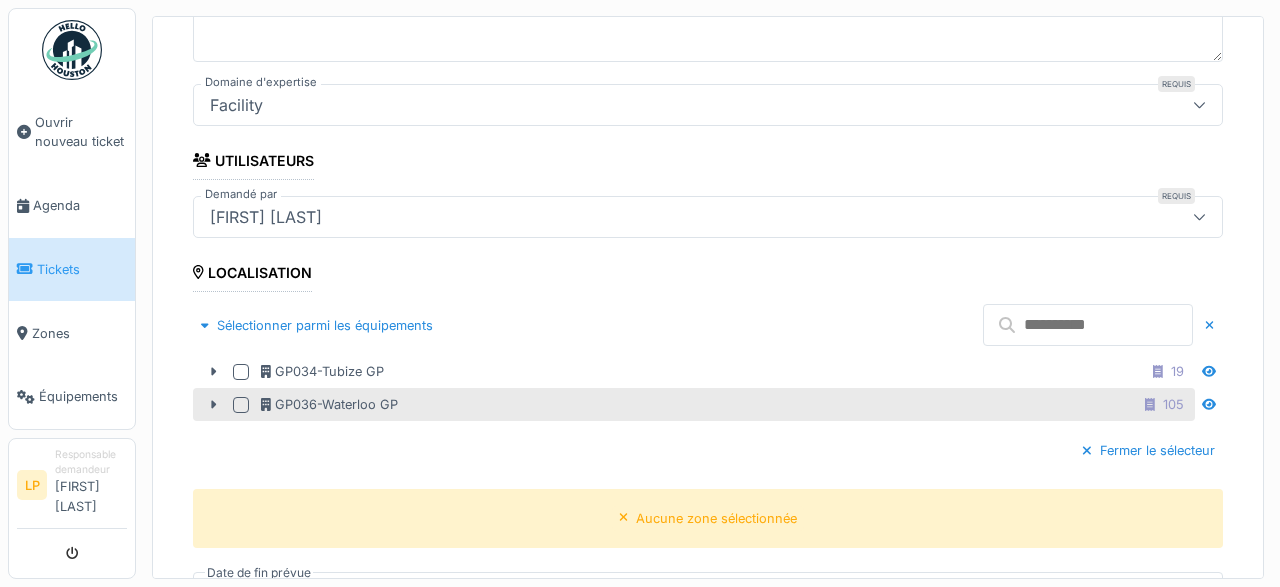 click at bounding box center (241, 405) 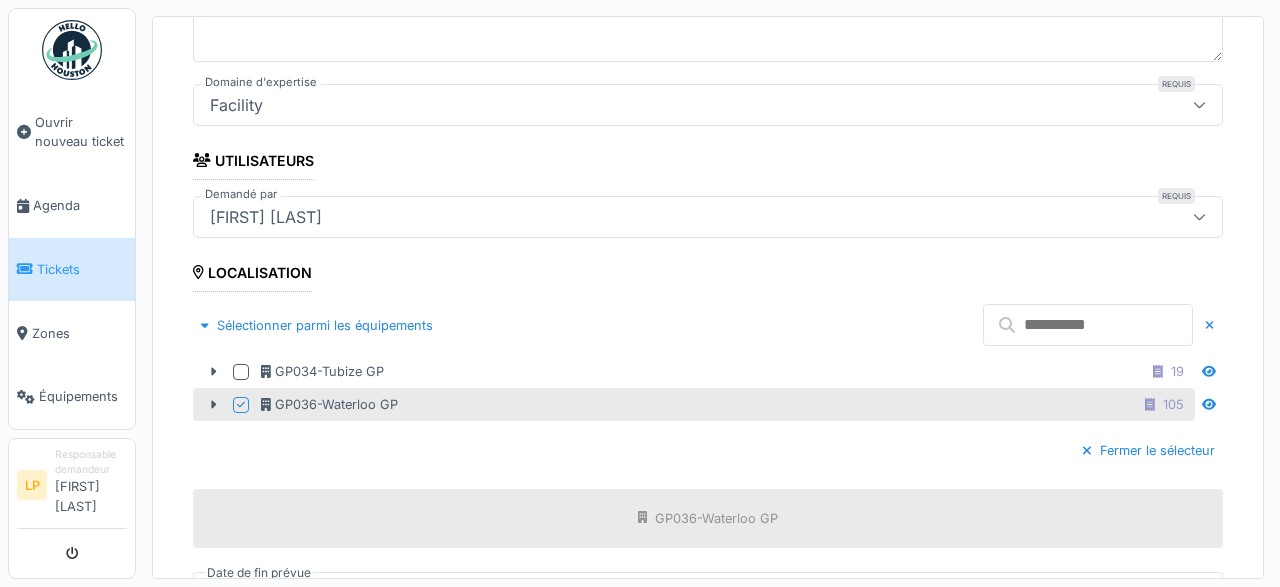 scroll, scrollTop: 0, scrollLeft: 0, axis: both 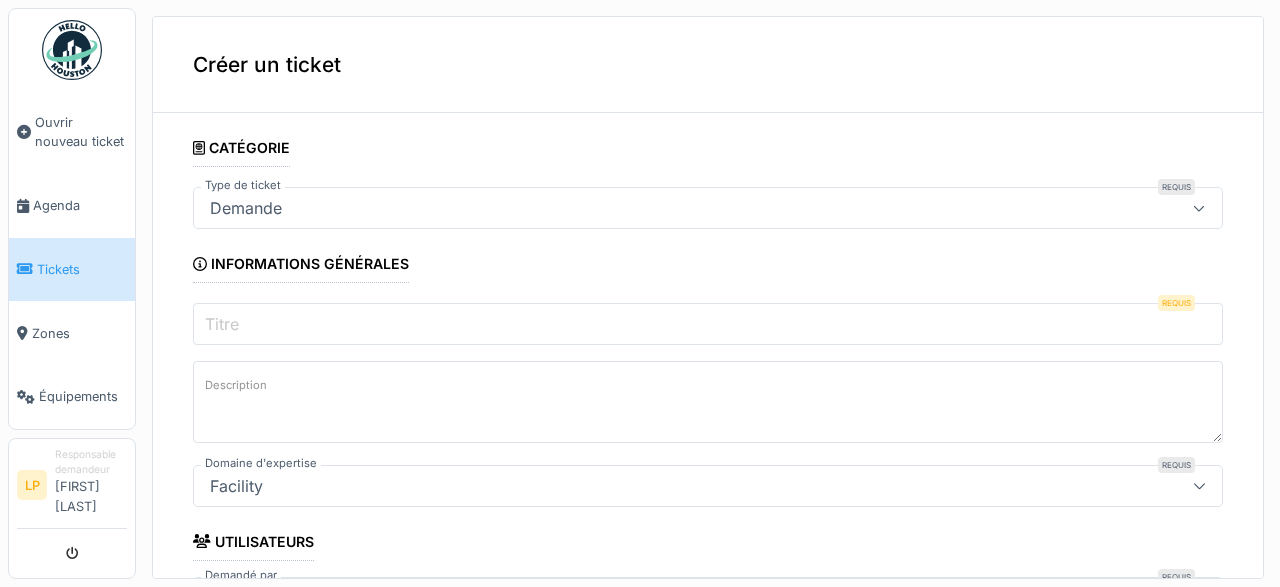 click on "Titre" at bounding box center [708, 324] 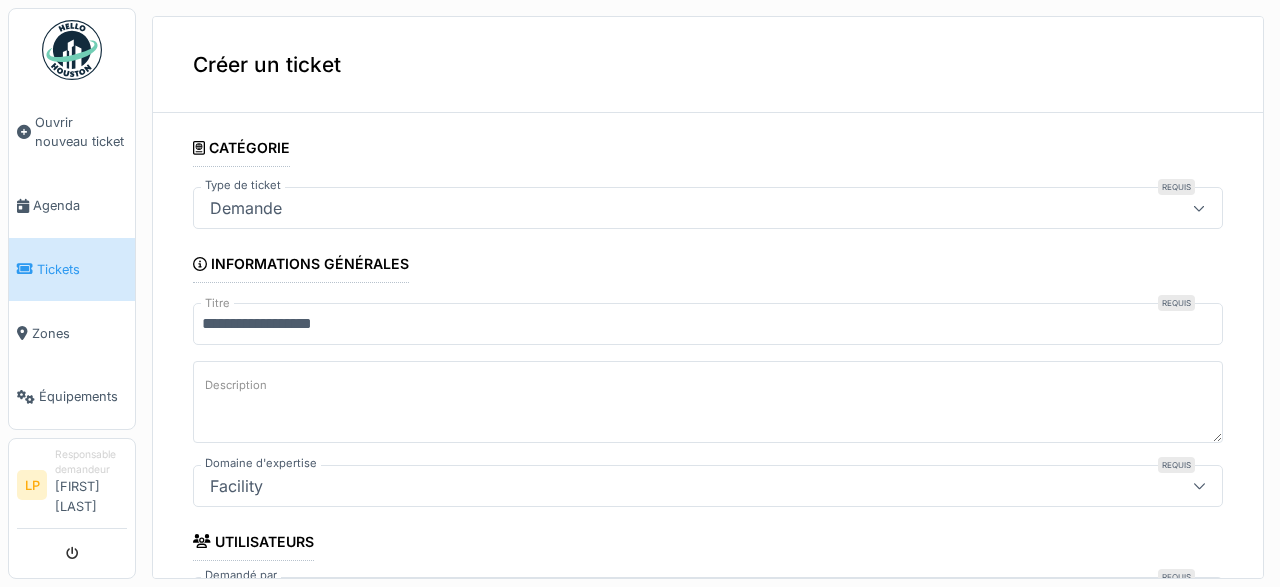 click on "Description" at bounding box center (708, 402) 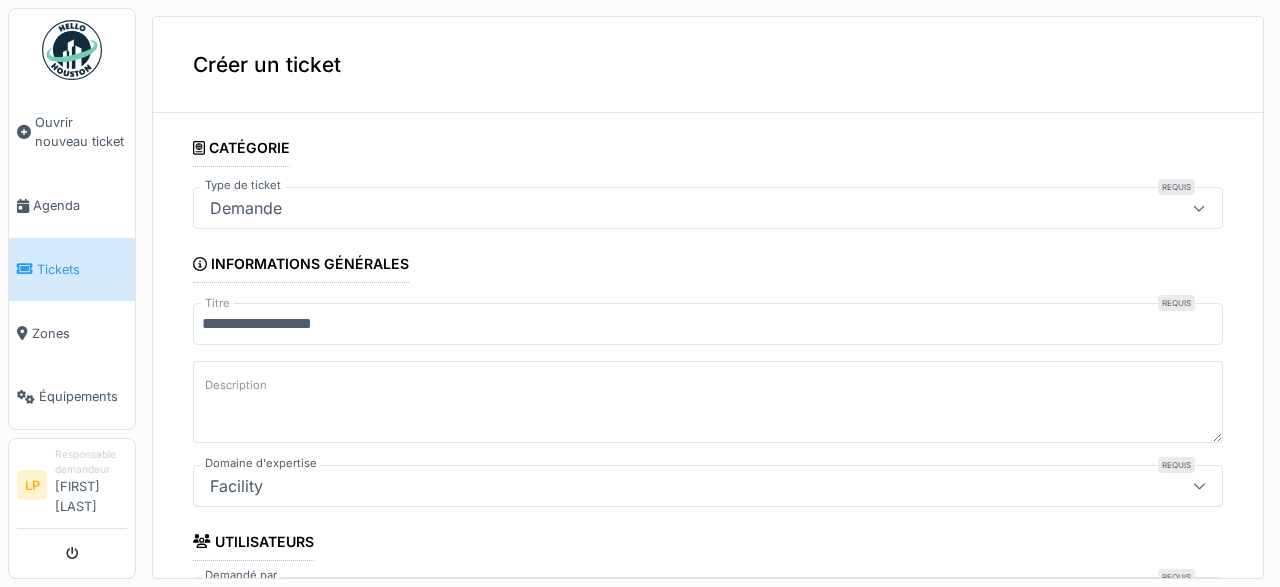 click on "**********" at bounding box center [708, 324] 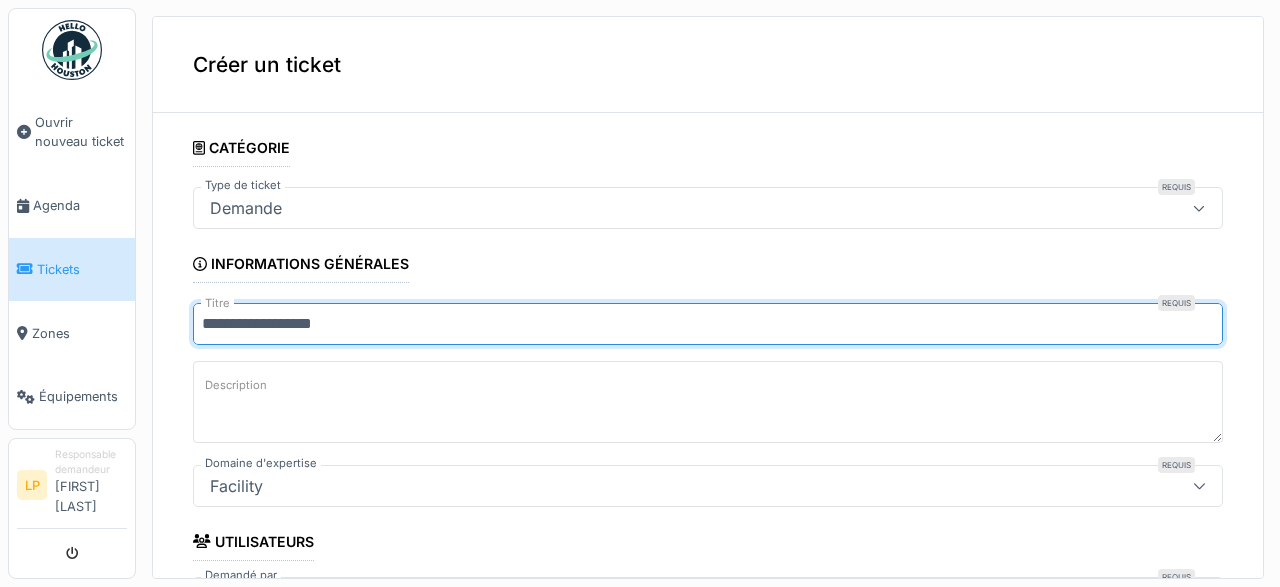 type on "**********" 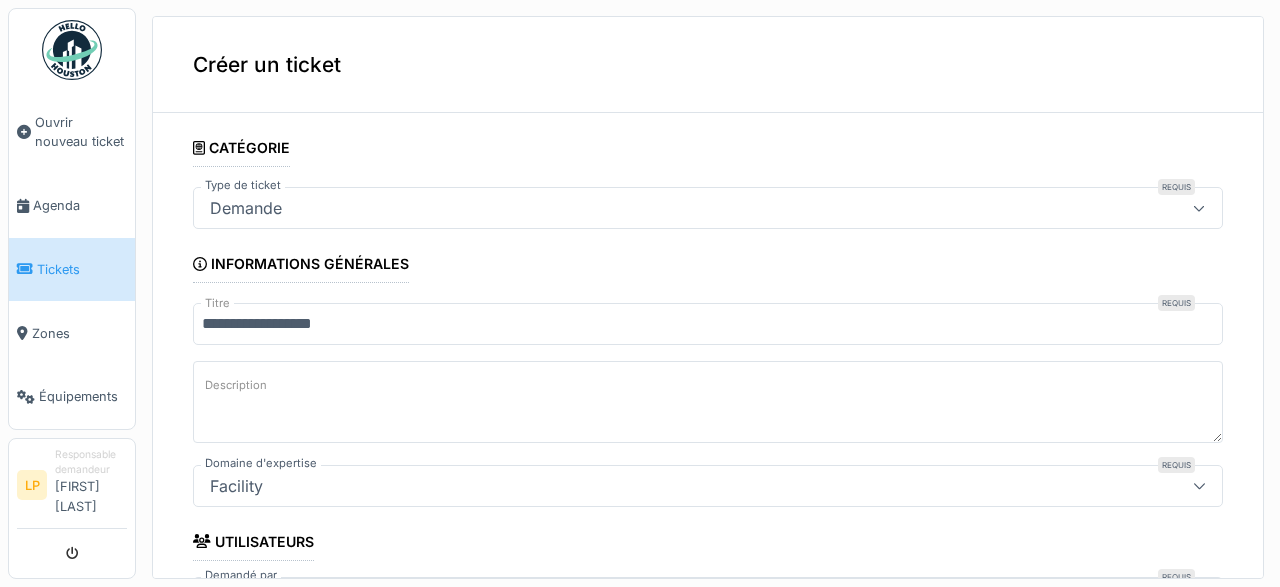 click on "Description" at bounding box center [708, 402] 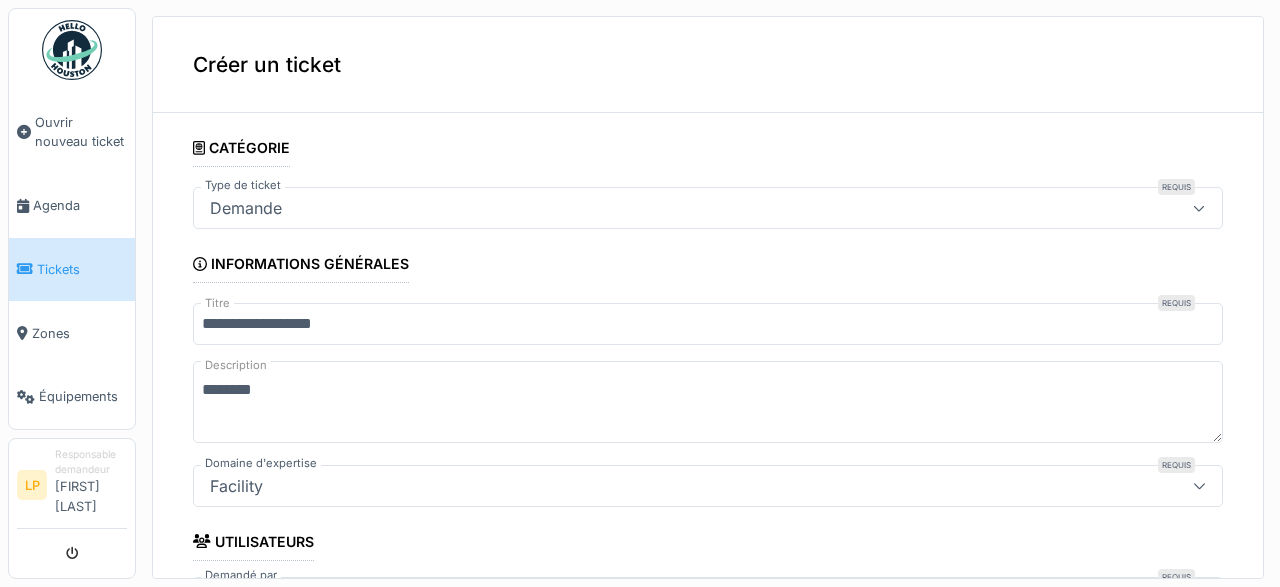 click on "*******" at bounding box center (708, 402) 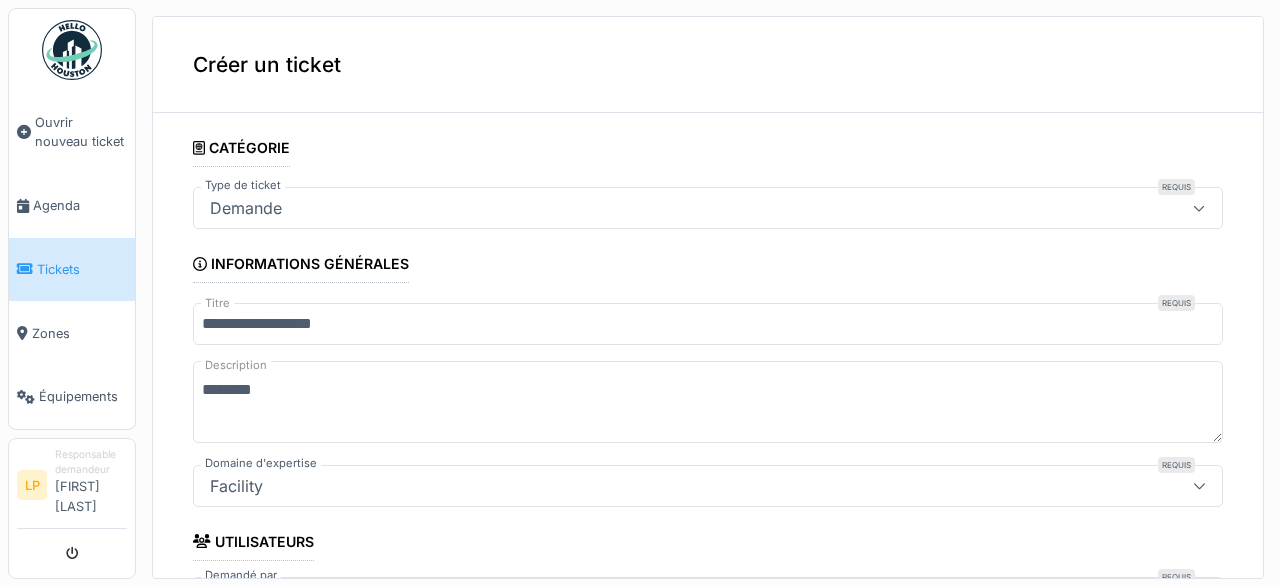 click on "*******" at bounding box center (708, 402) 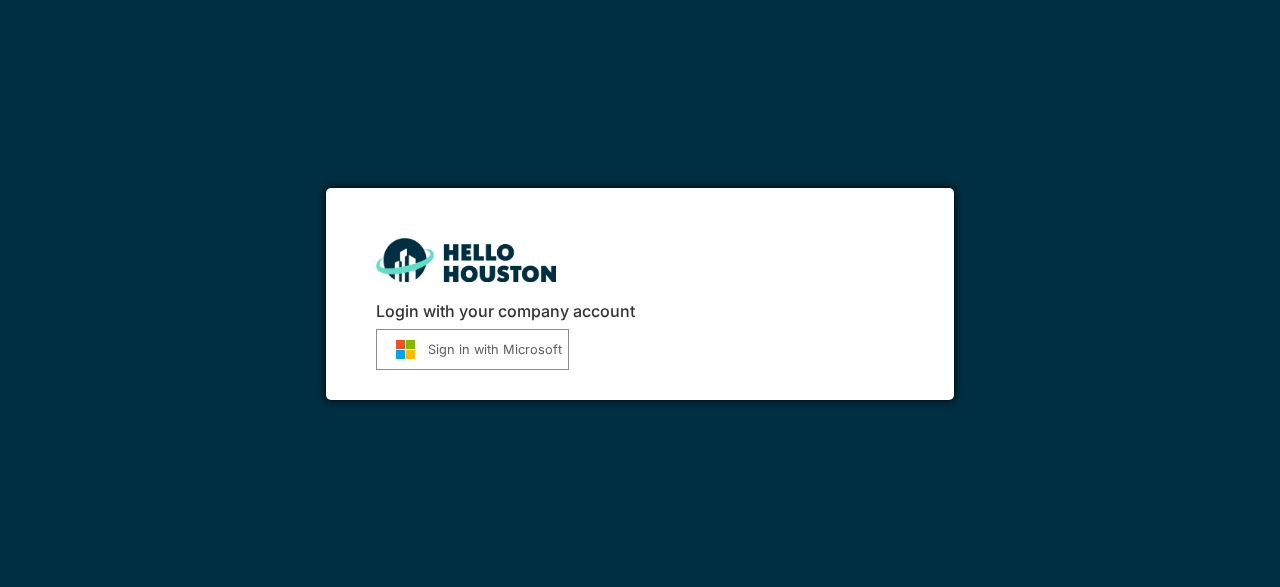 scroll, scrollTop: 0, scrollLeft: 0, axis: both 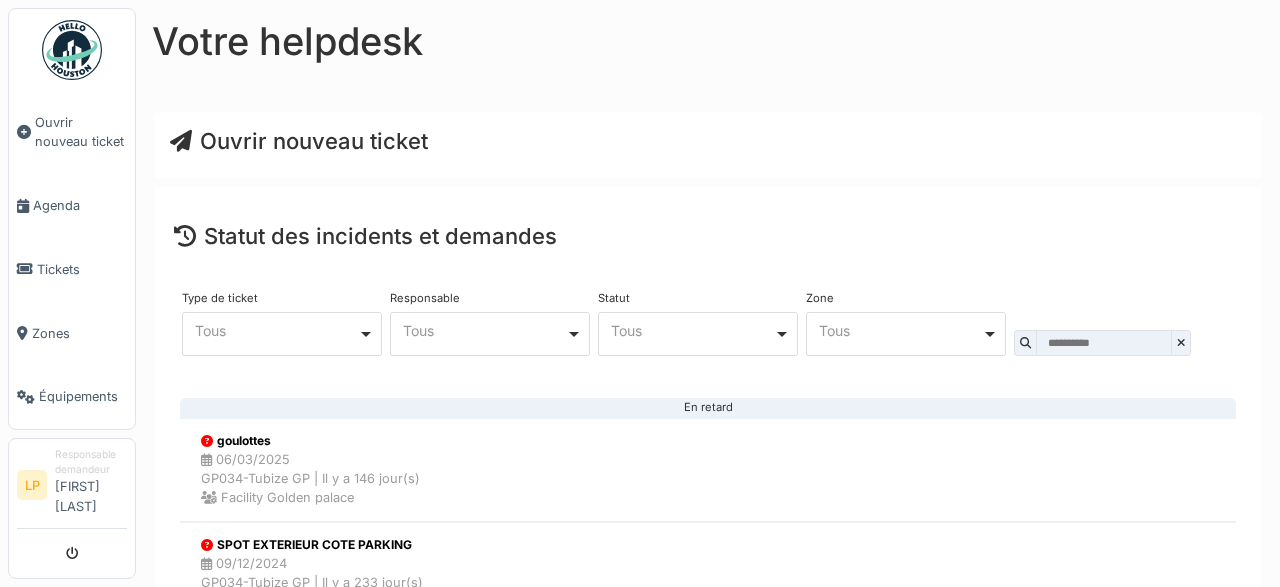 click on "Ouvrir nouveau ticket" at bounding box center (299, 141) 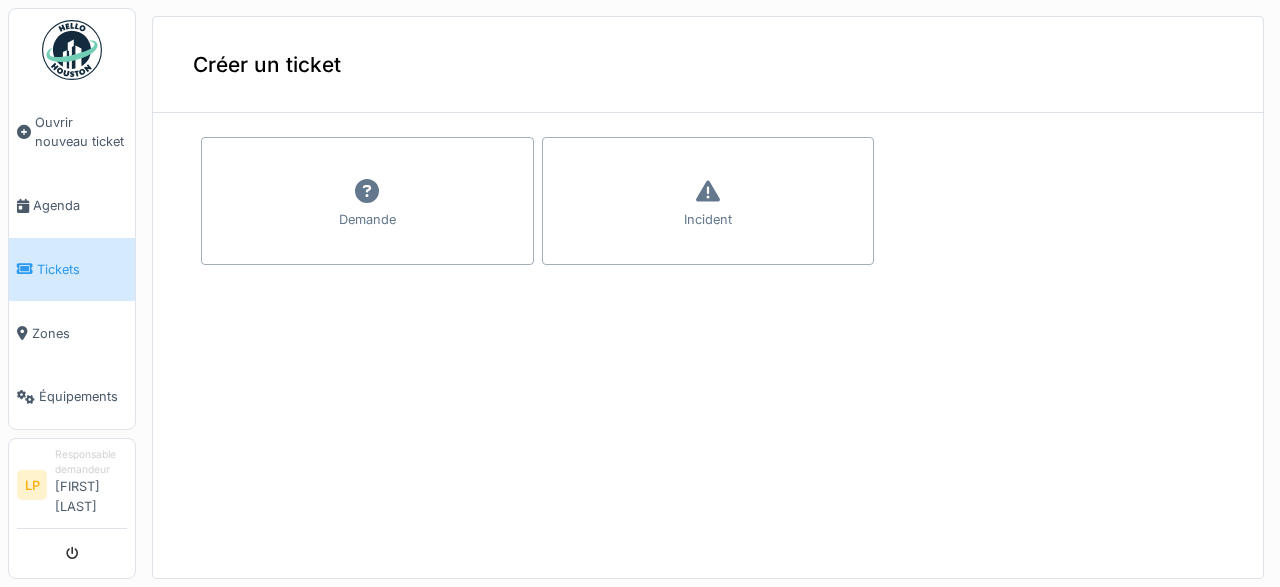 scroll, scrollTop: 0, scrollLeft: 0, axis: both 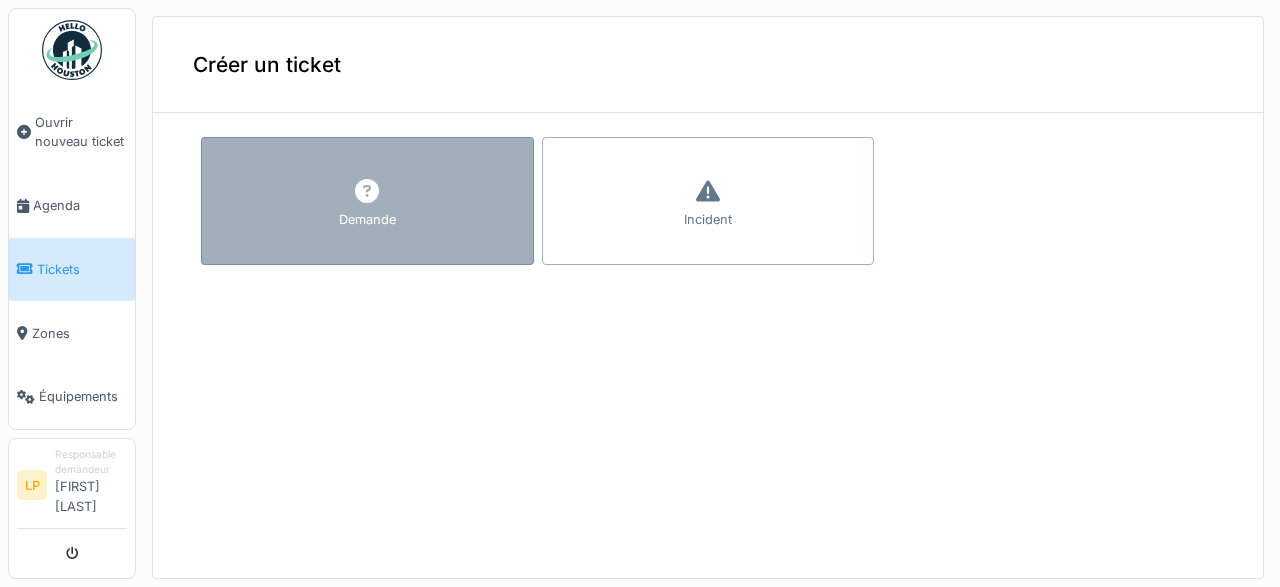 click on "Demande" at bounding box center [367, 201] 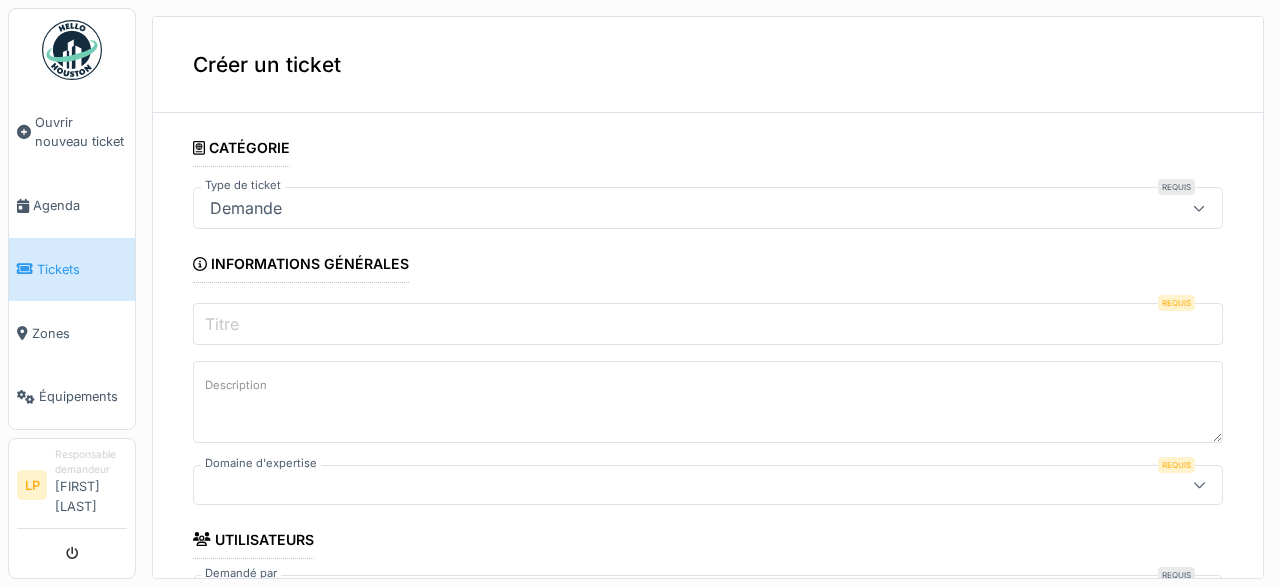 click on "Titre" at bounding box center [708, 324] 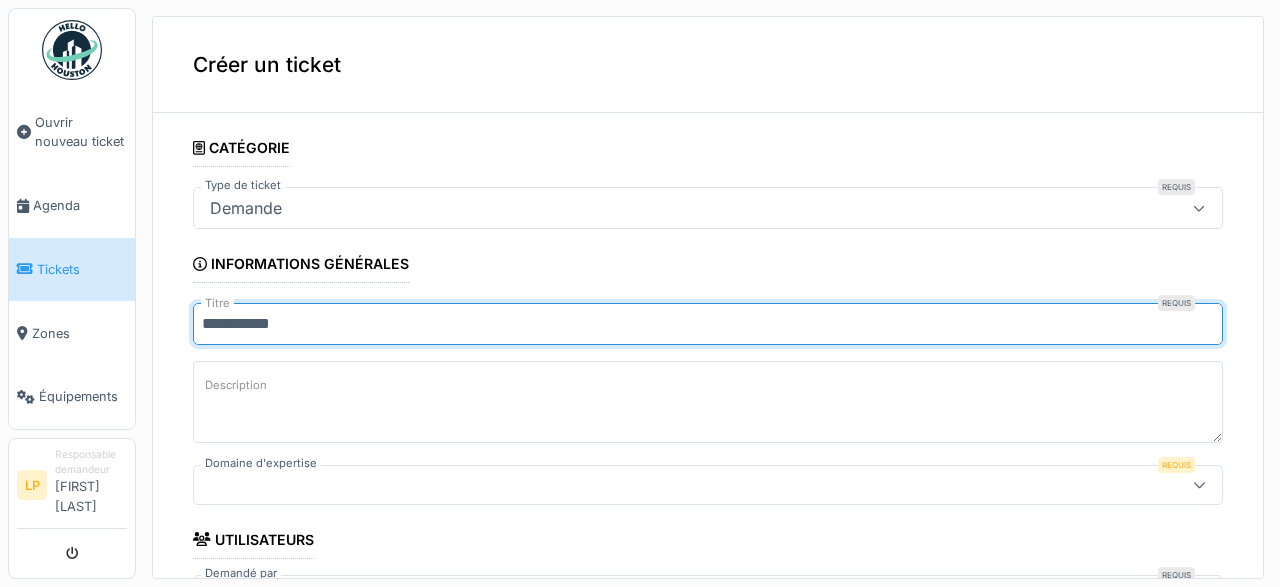 type on "**********" 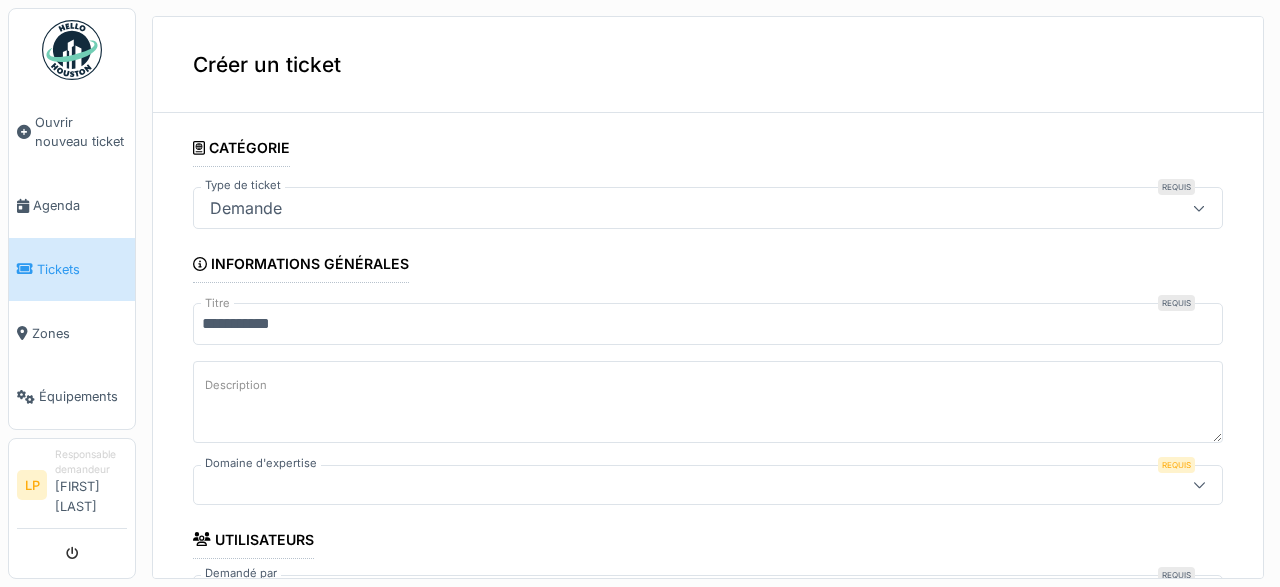 click on "Description" at bounding box center [708, 402] 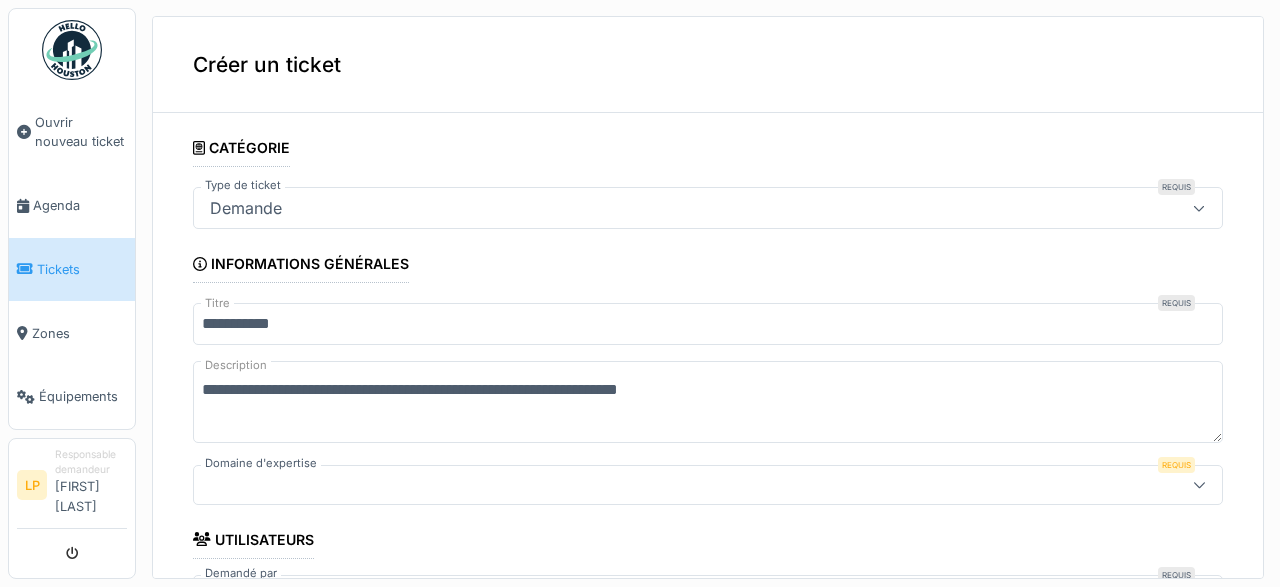 click on "**********" at bounding box center (708, 402) 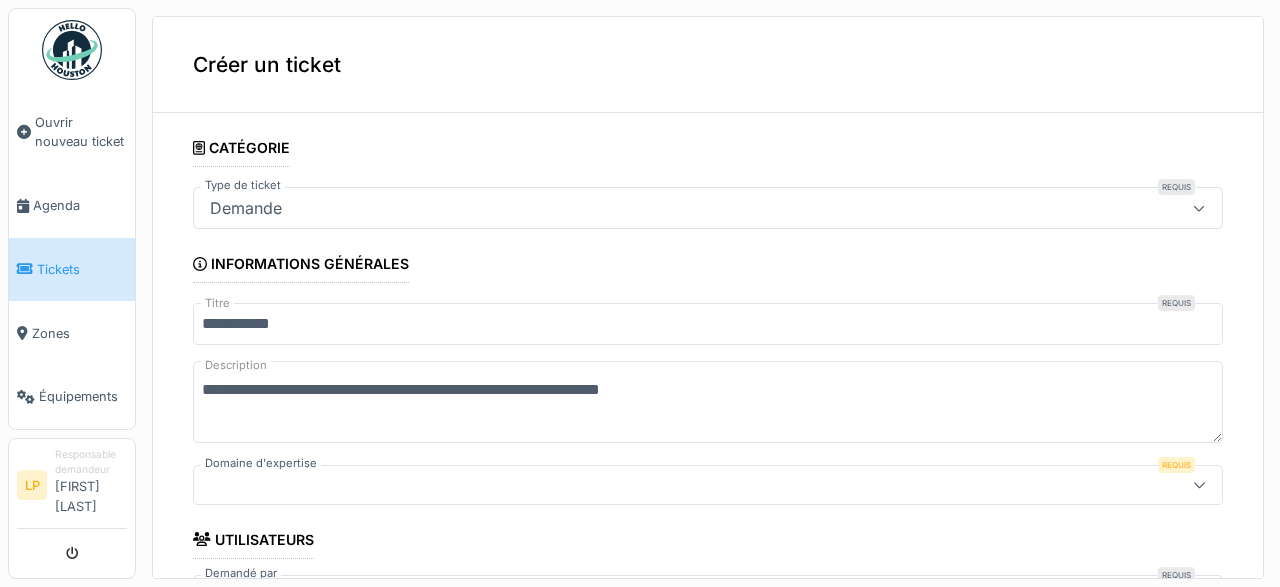click on "**********" at bounding box center (708, 402) 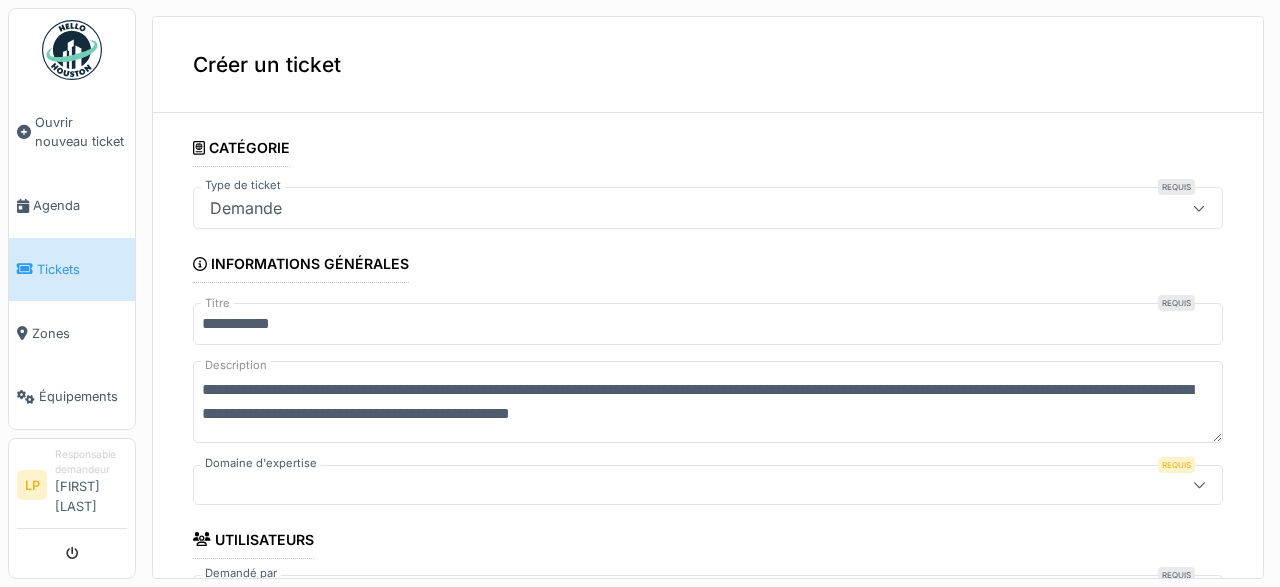type on "**********" 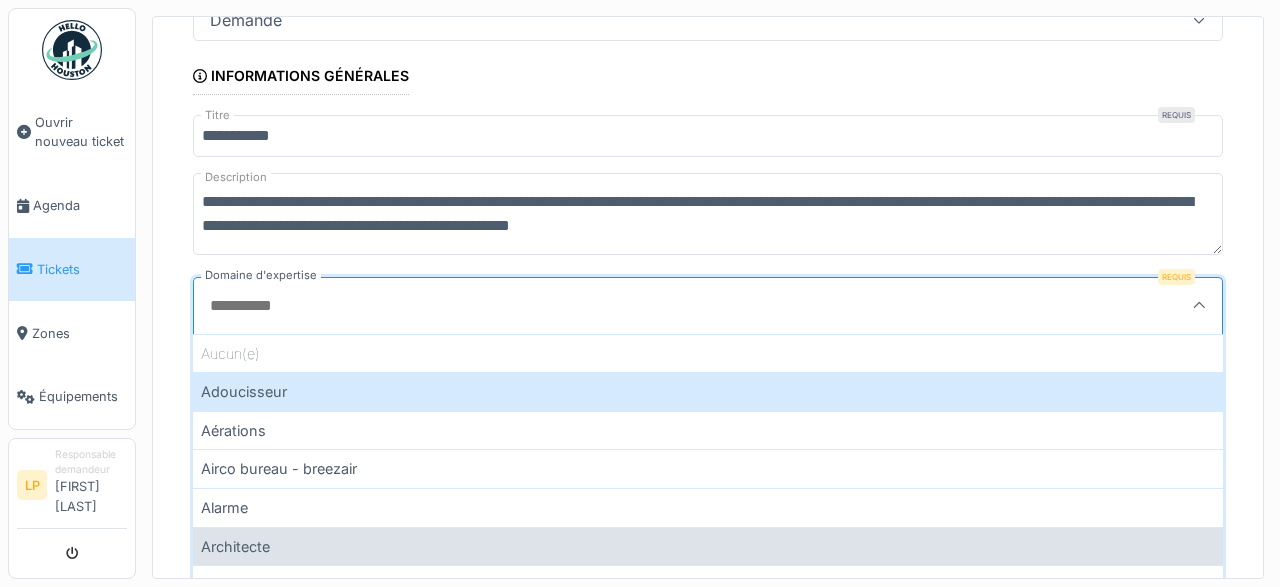 scroll, scrollTop: 189, scrollLeft: 0, axis: vertical 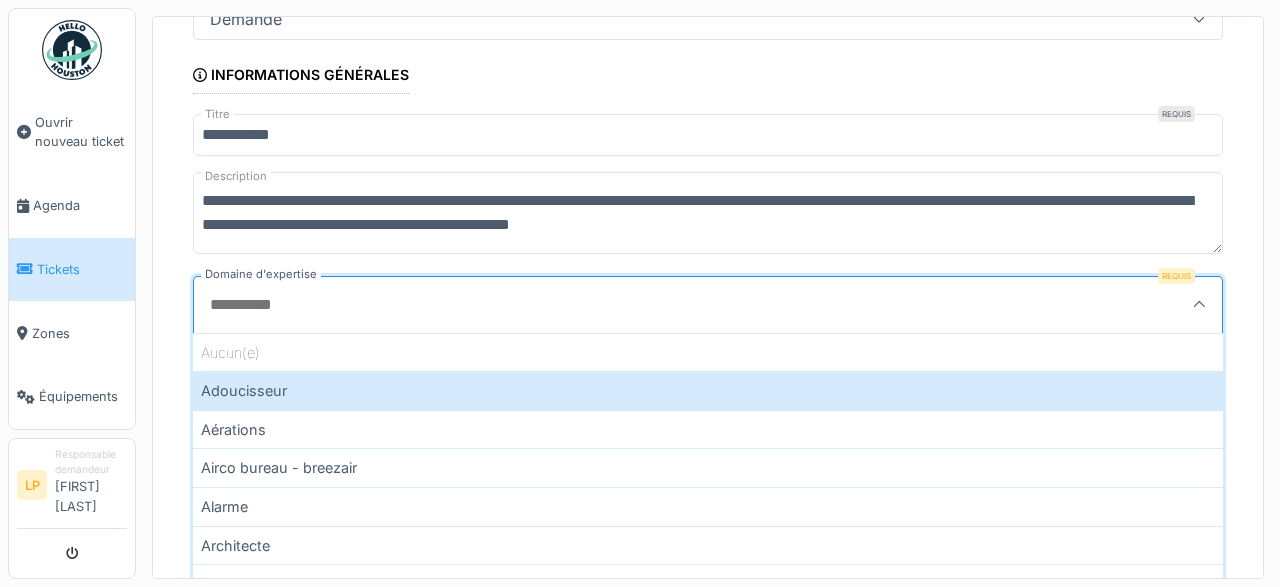 click on "Facility" at bounding box center (708, 1973) 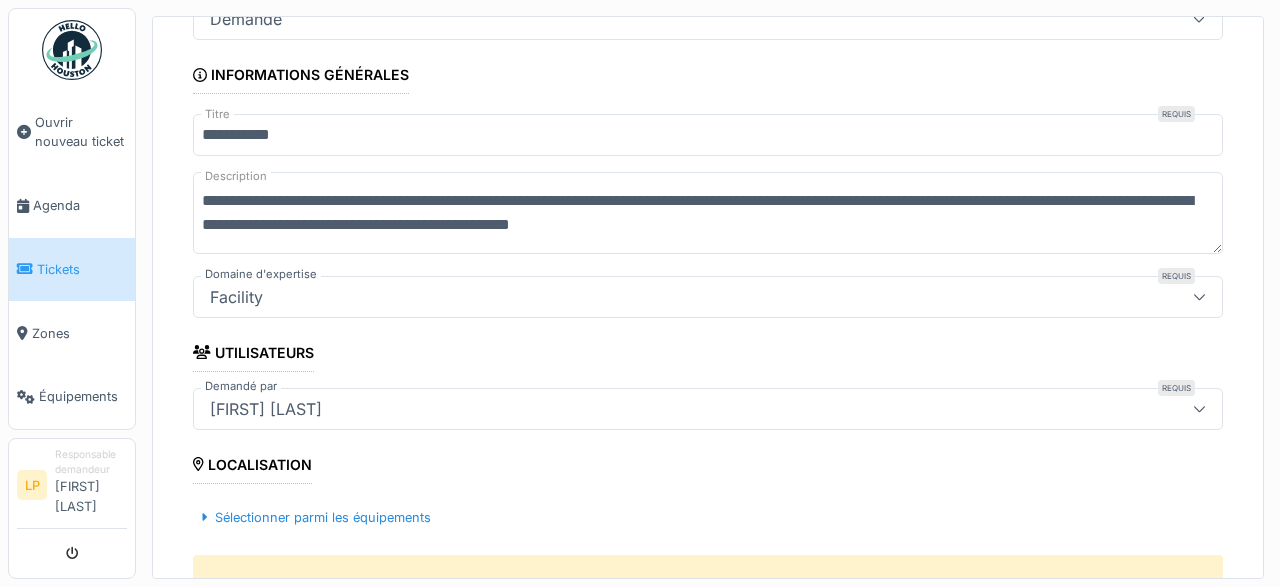 scroll, scrollTop: 719, scrollLeft: 0, axis: vertical 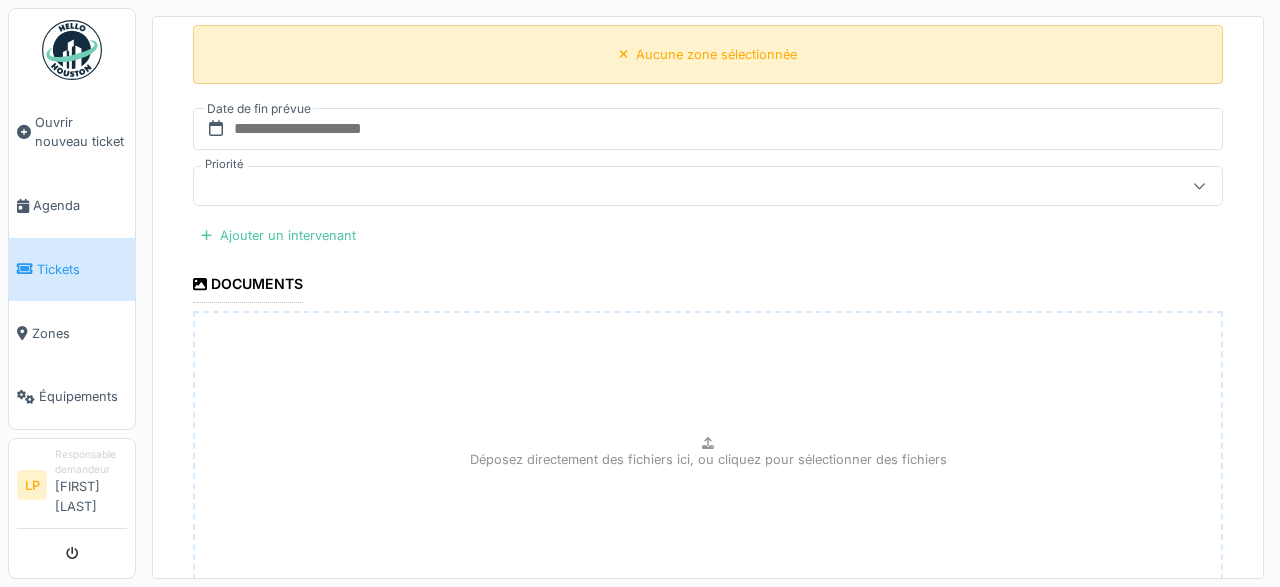 click on "Aucune zone sélectionnée" at bounding box center (708, 54) 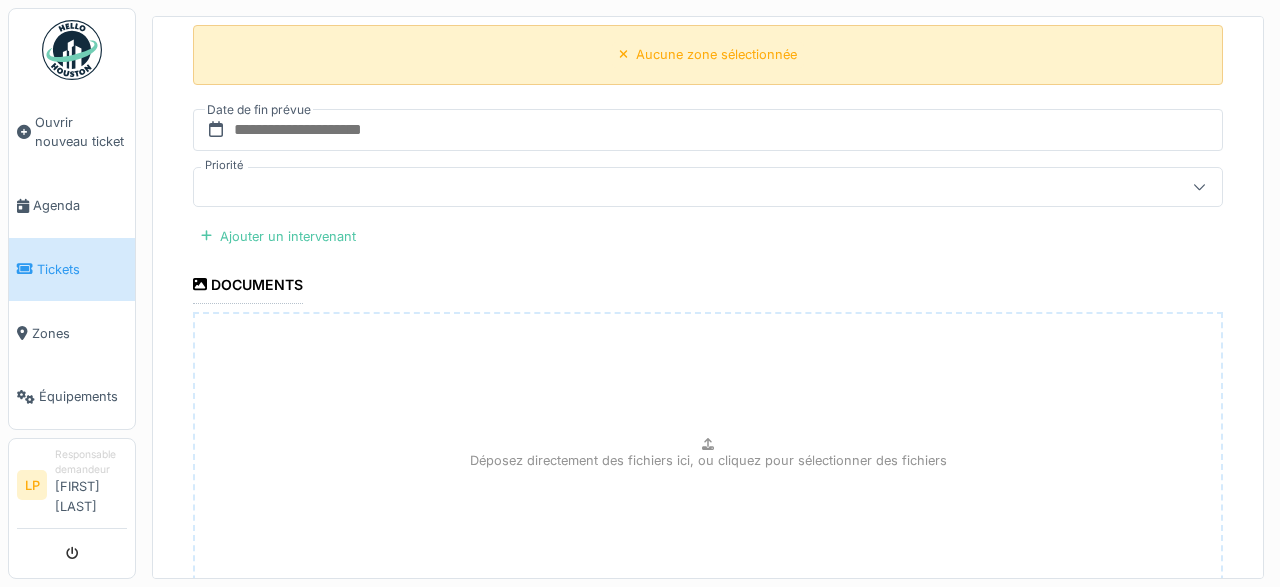 scroll, scrollTop: 843, scrollLeft: 0, axis: vertical 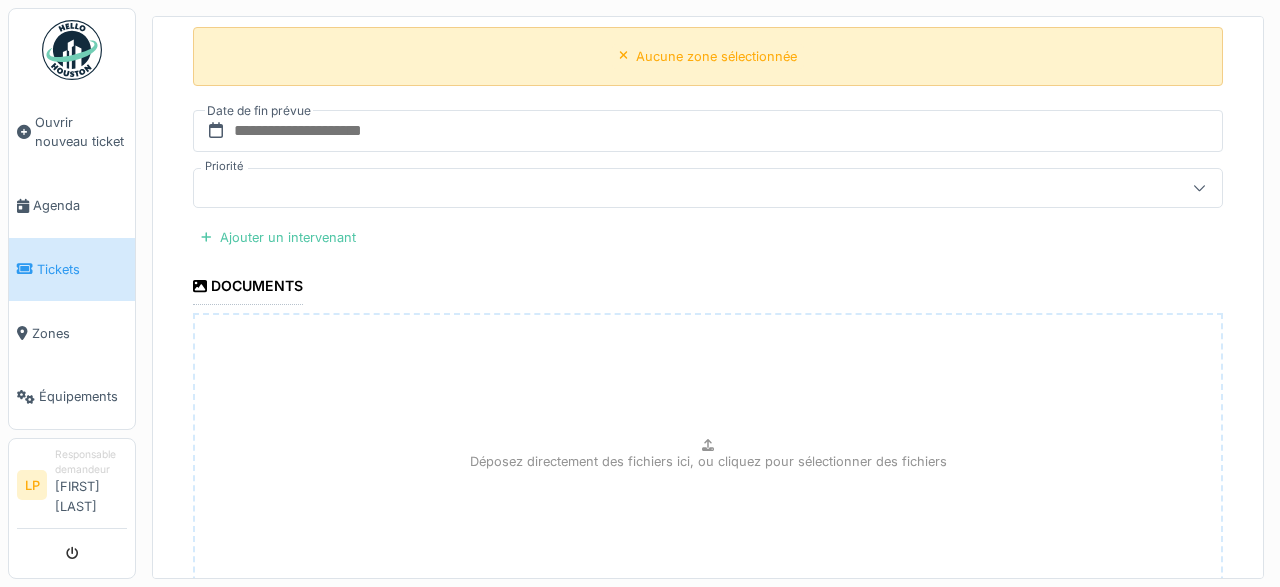 click on "Aucune zone sélectionnée" at bounding box center (716, 56) 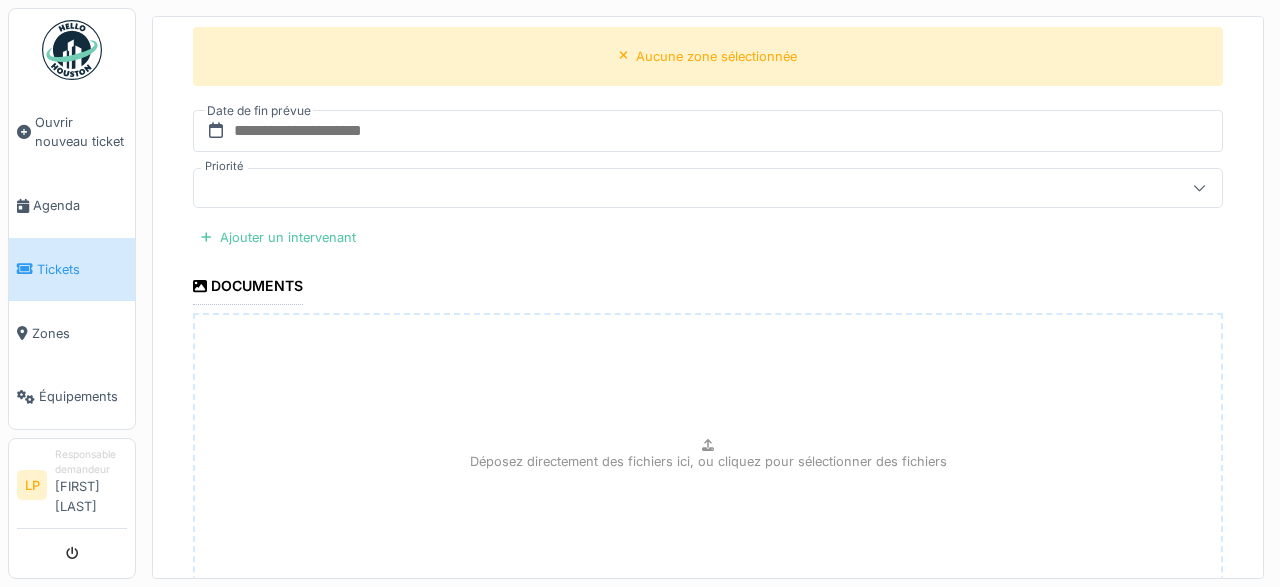 click on "**********" at bounding box center [708, 289] 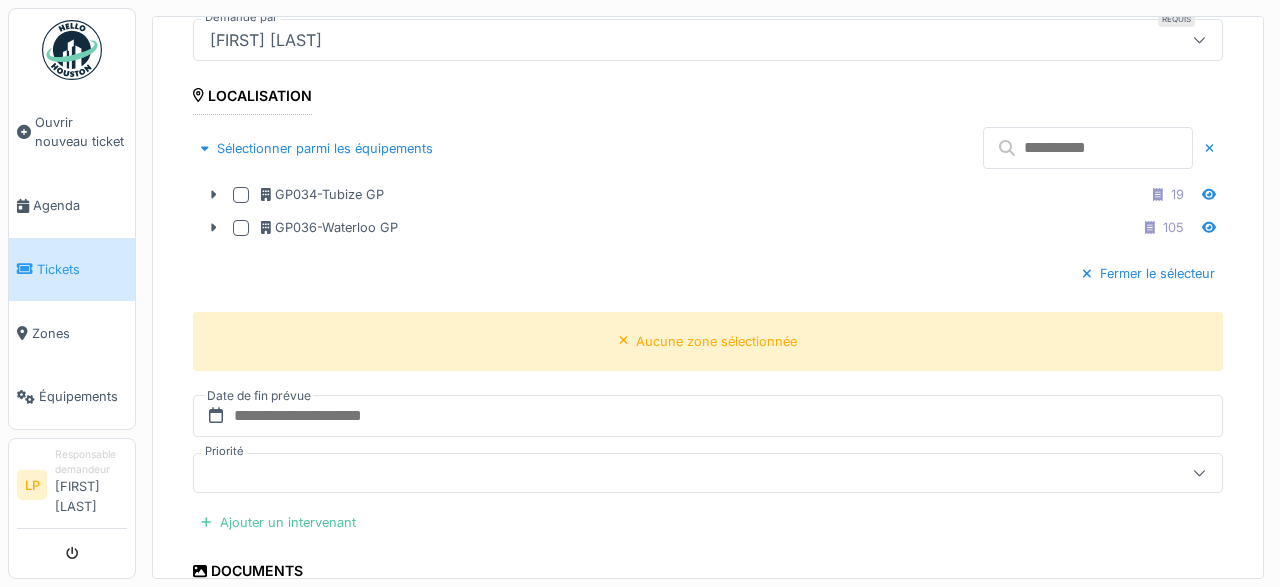 scroll, scrollTop: 555, scrollLeft: 0, axis: vertical 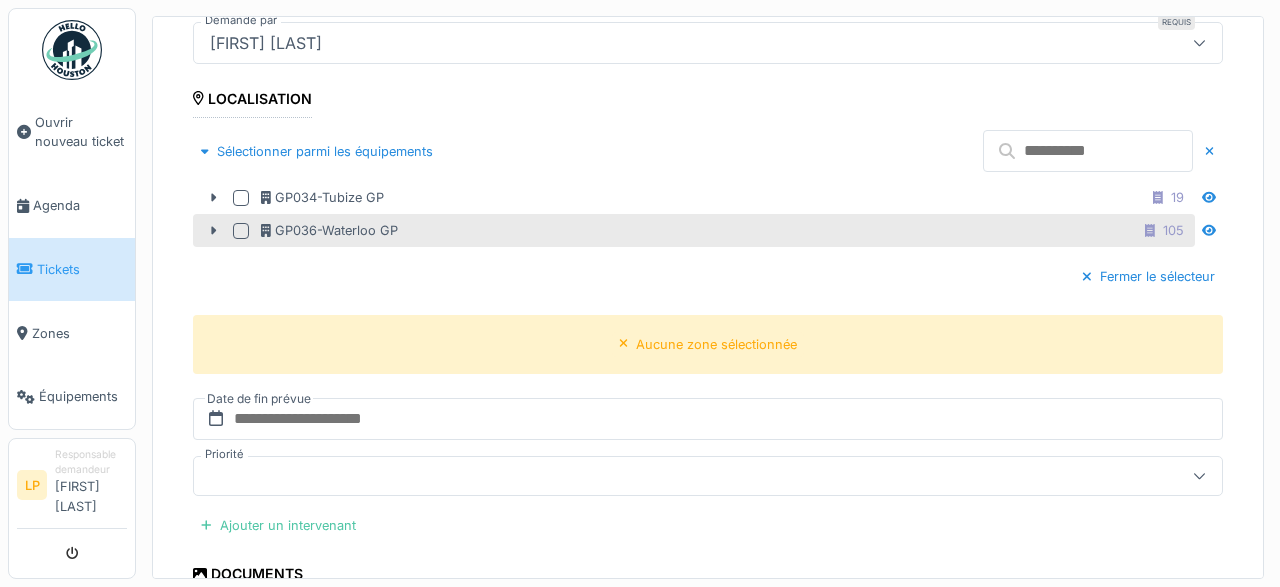 click at bounding box center (241, 231) 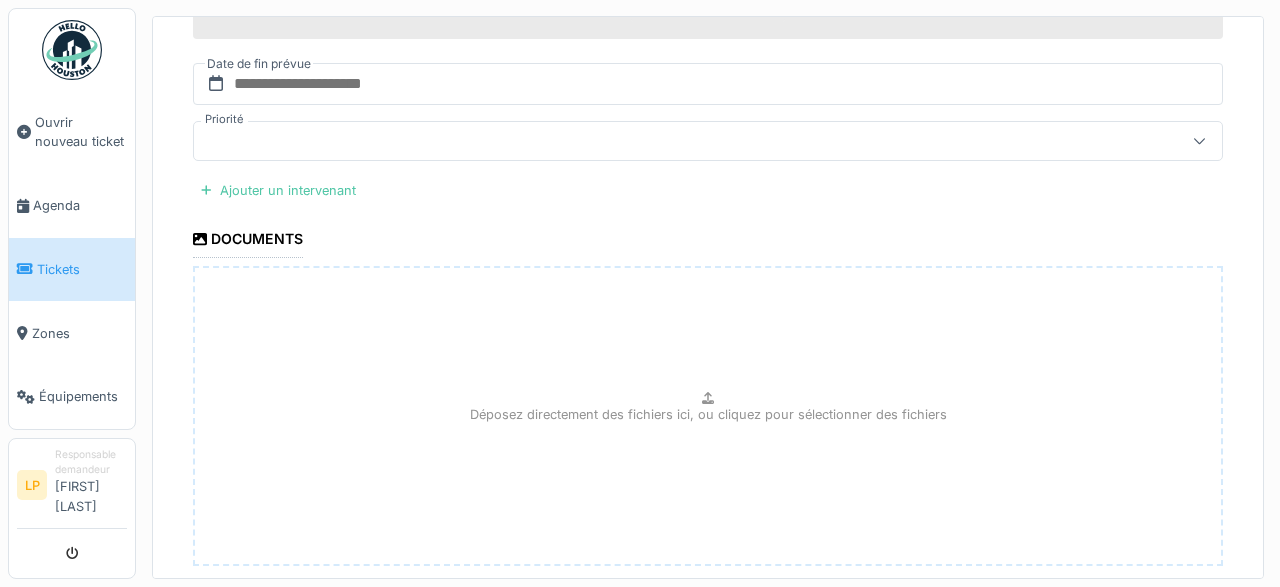 scroll, scrollTop: 891, scrollLeft: 0, axis: vertical 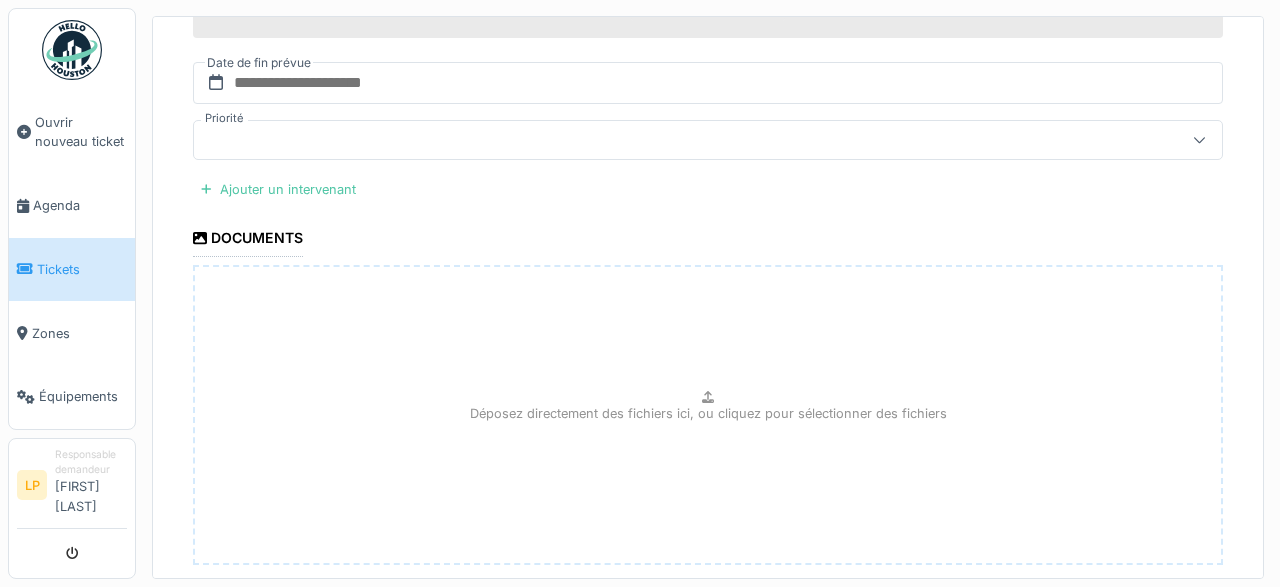 click on "Déposez directement des fichiers ici, ou cliquez pour sélectionner des fichiers" at bounding box center (708, 415) 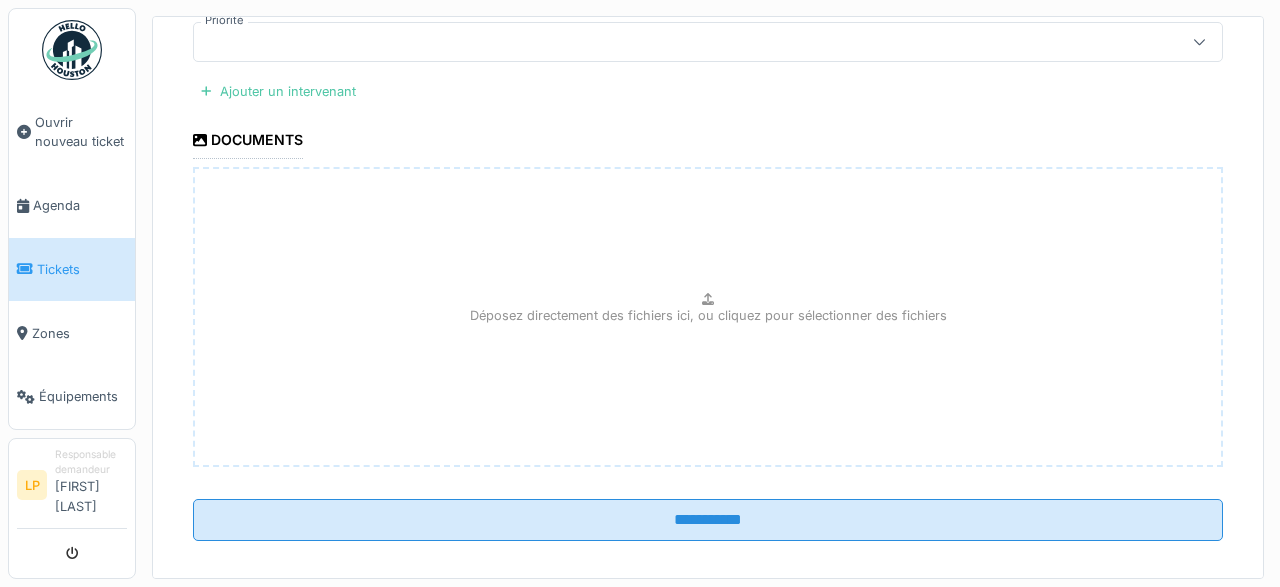 scroll, scrollTop: 994, scrollLeft: 0, axis: vertical 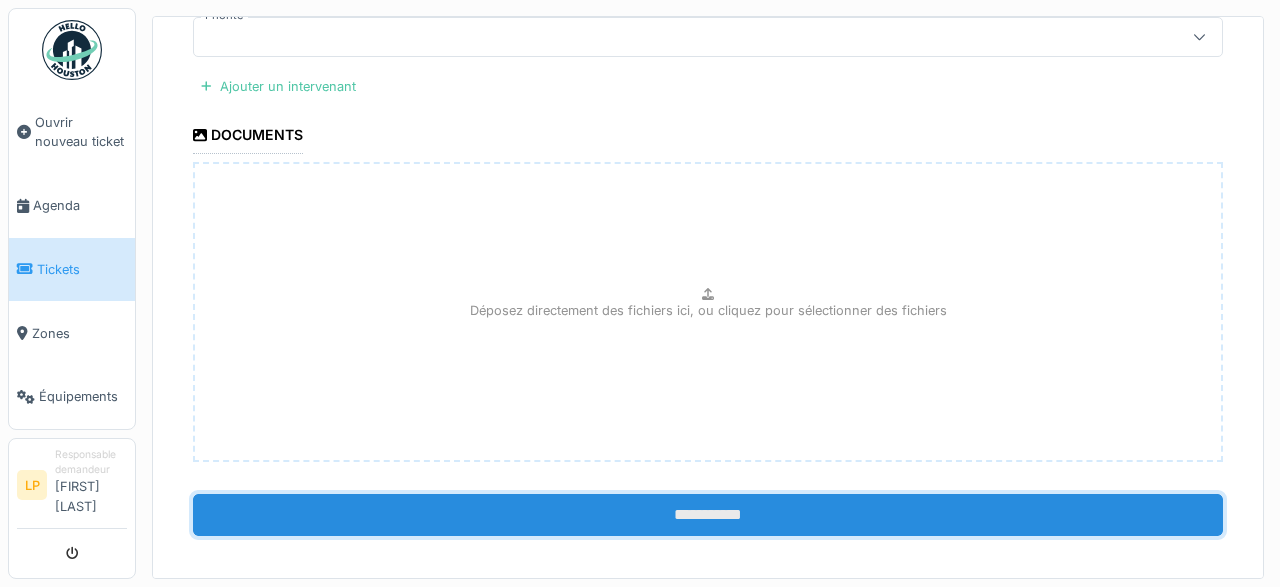 click on "**********" at bounding box center [708, 515] 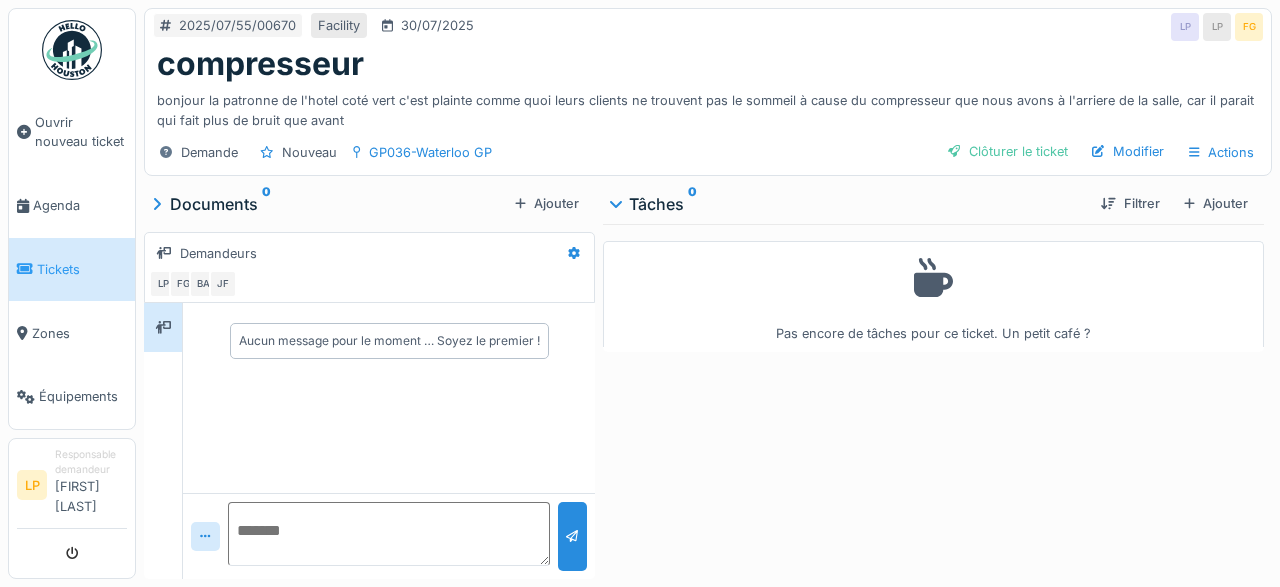 scroll, scrollTop: 0, scrollLeft: 0, axis: both 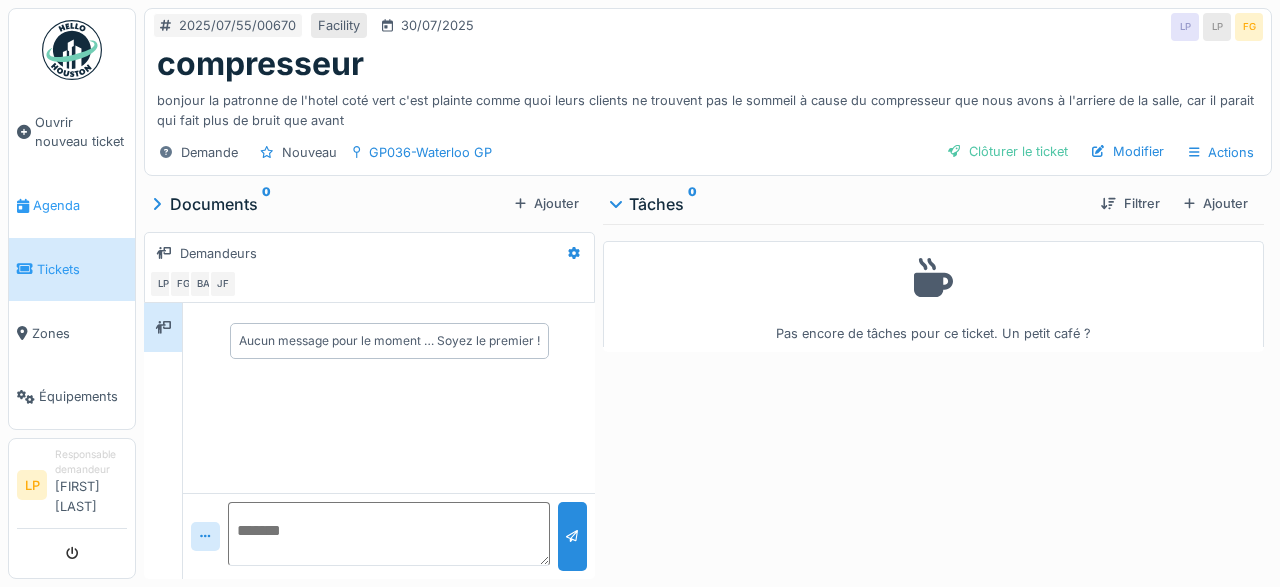 click on "Agenda" at bounding box center [72, 206] 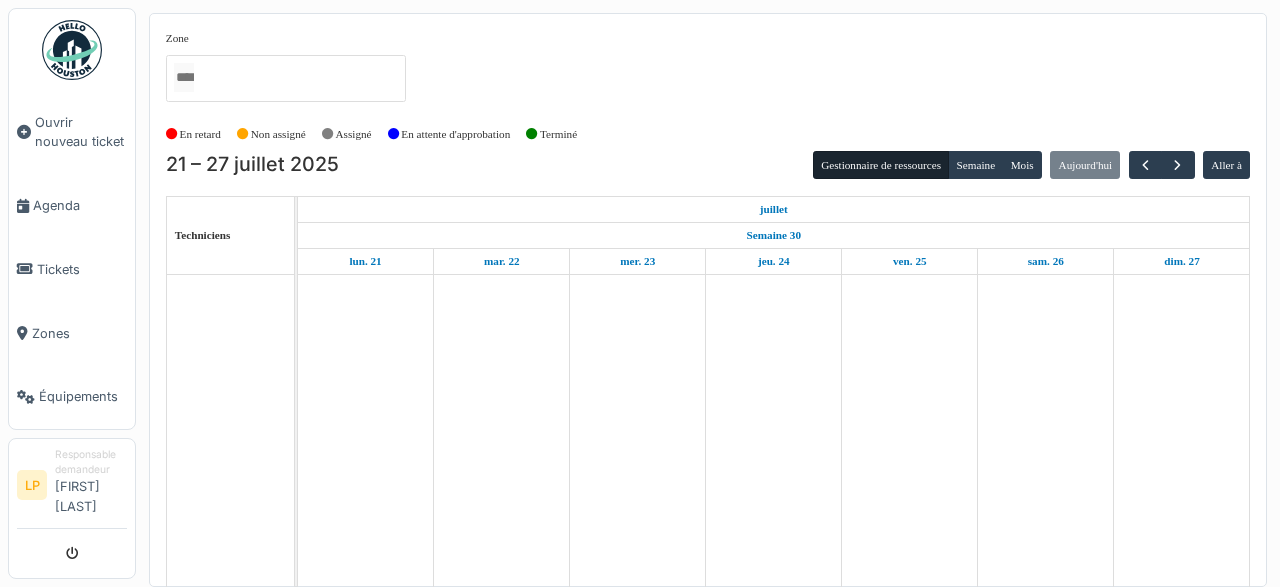 scroll, scrollTop: 0, scrollLeft: 0, axis: both 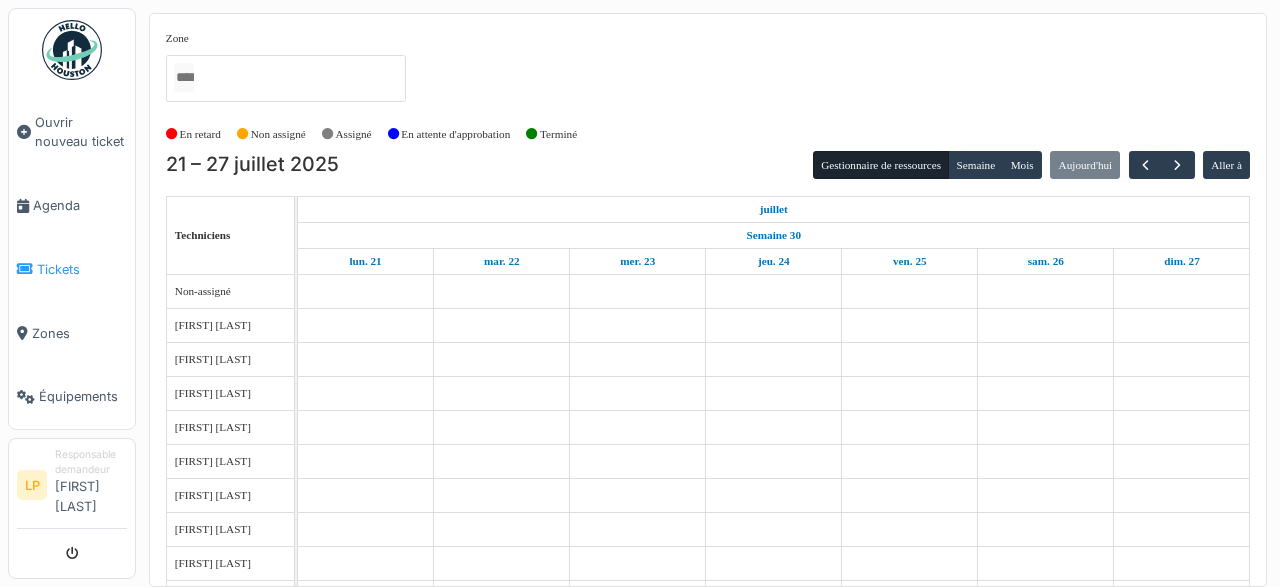 click on "Tickets" at bounding box center [72, 270] 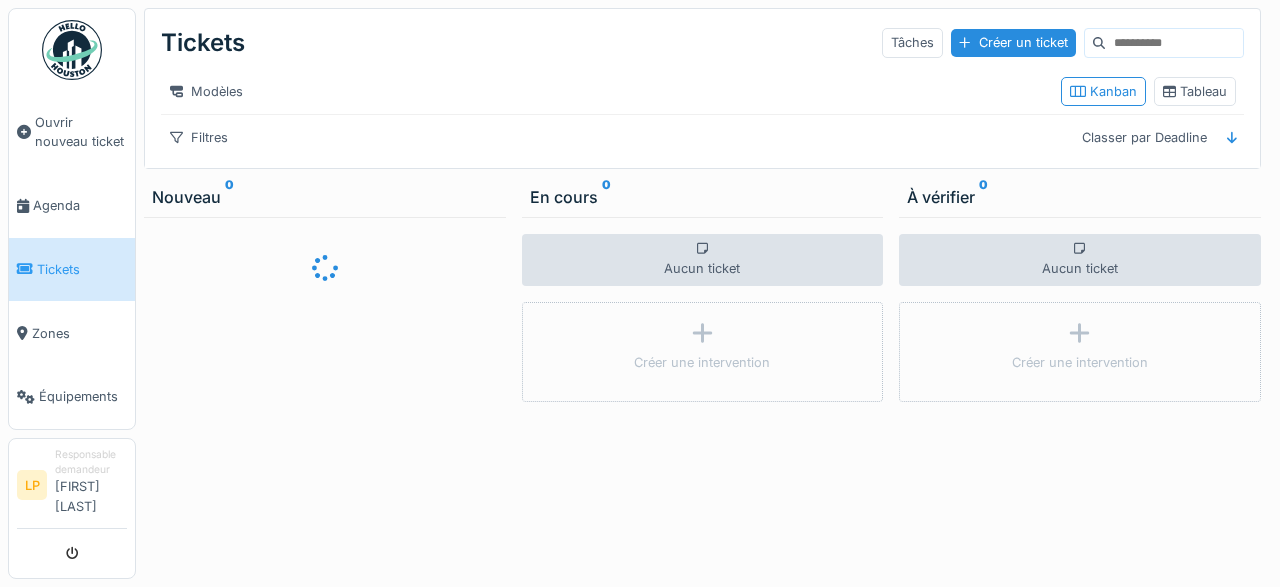scroll, scrollTop: 0, scrollLeft: 0, axis: both 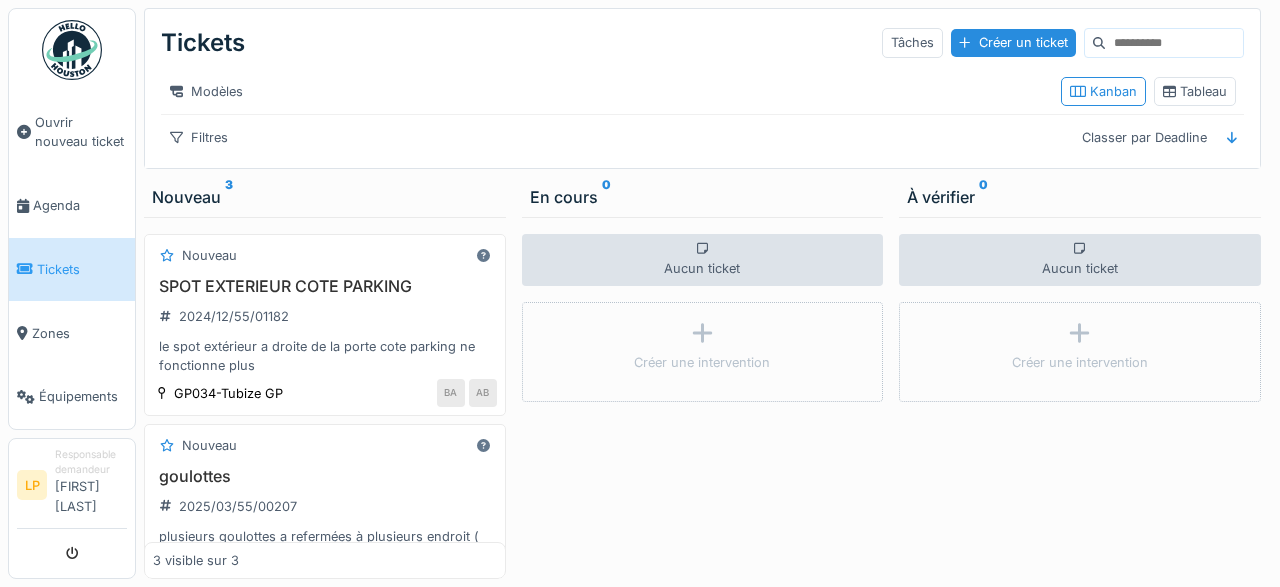 click on "Nouveau 3" at bounding box center [325, 197] 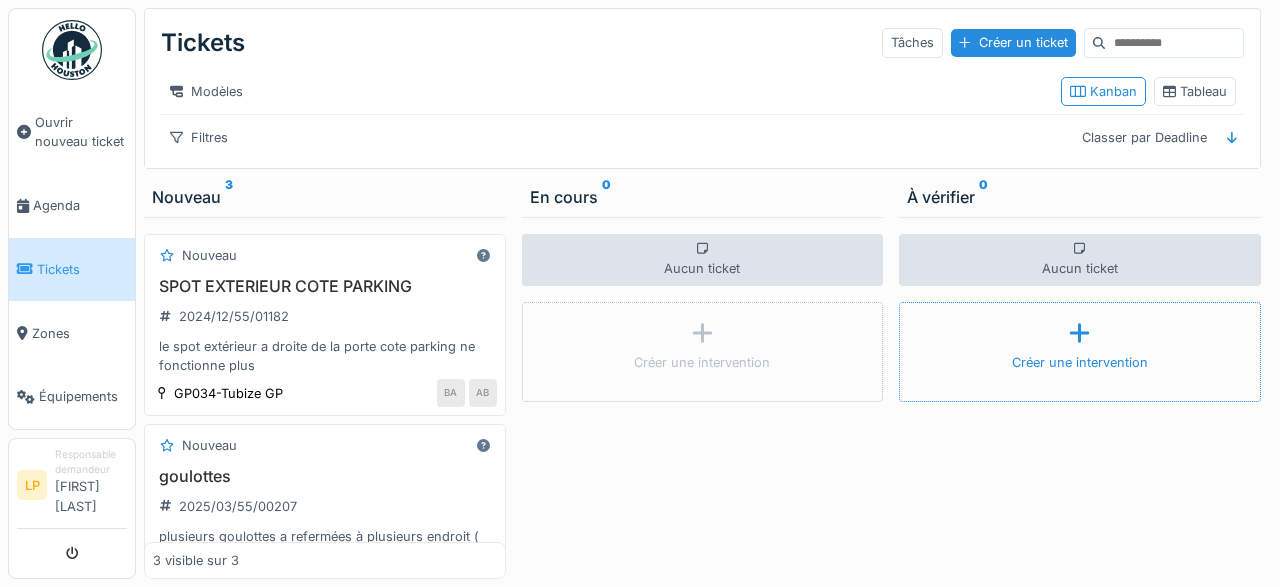 drag, startPoint x: 213, startPoint y: 187, endPoint x: 902, endPoint y: 306, distance: 699.201 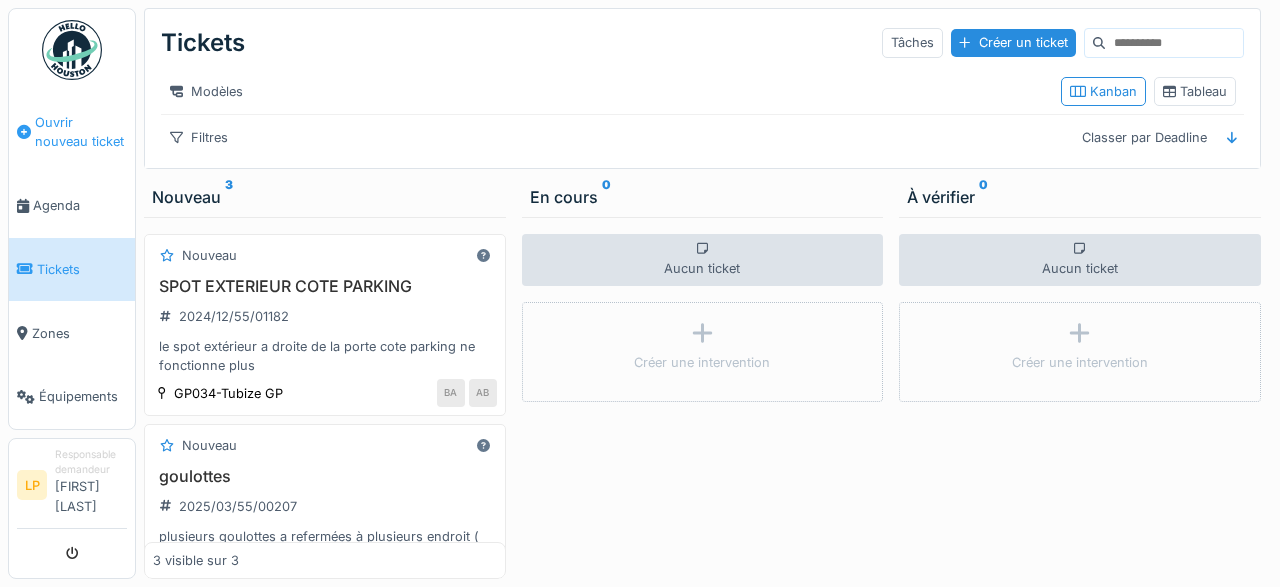 click on "Ouvrir nouveau ticket" at bounding box center [81, 132] 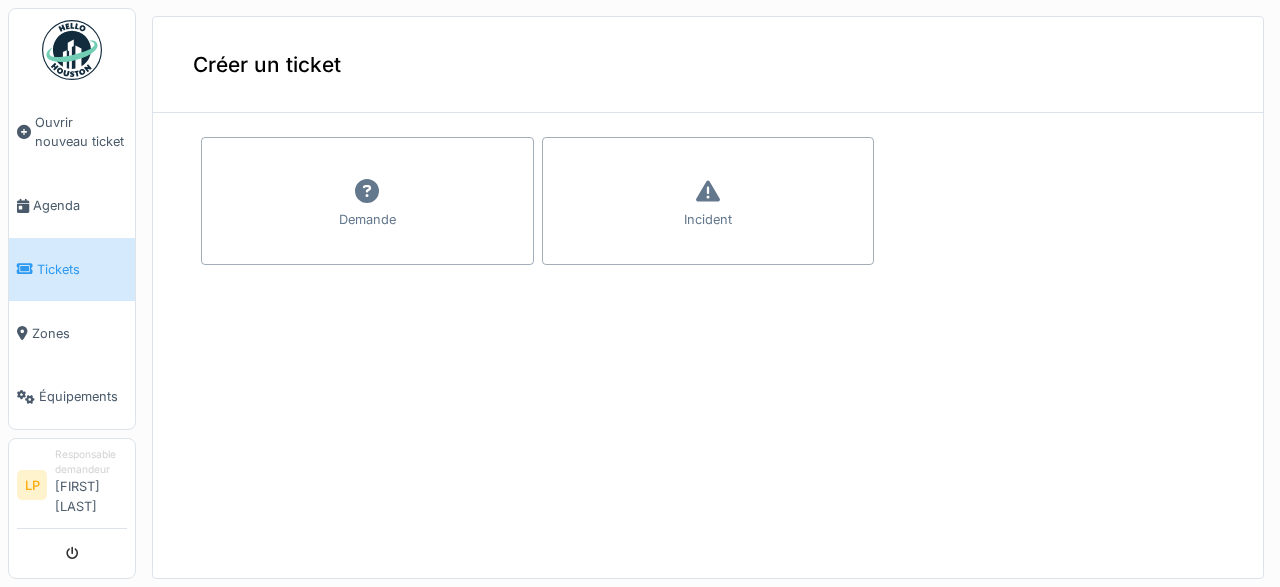 scroll, scrollTop: 0, scrollLeft: 0, axis: both 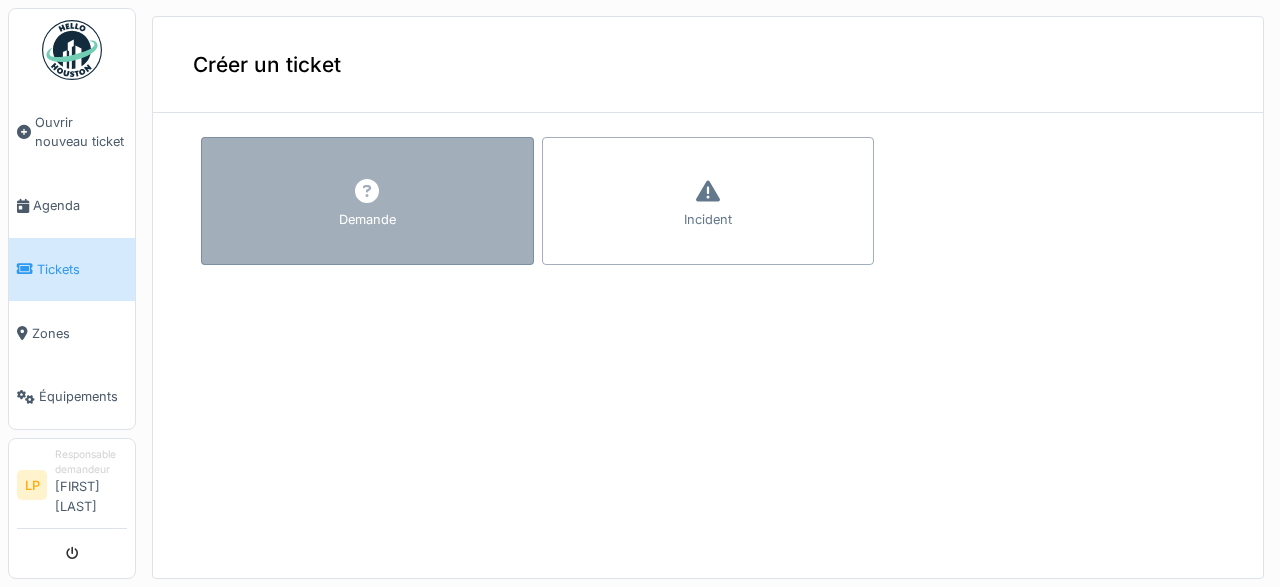 click on "Demande" at bounding box center (367, 219) 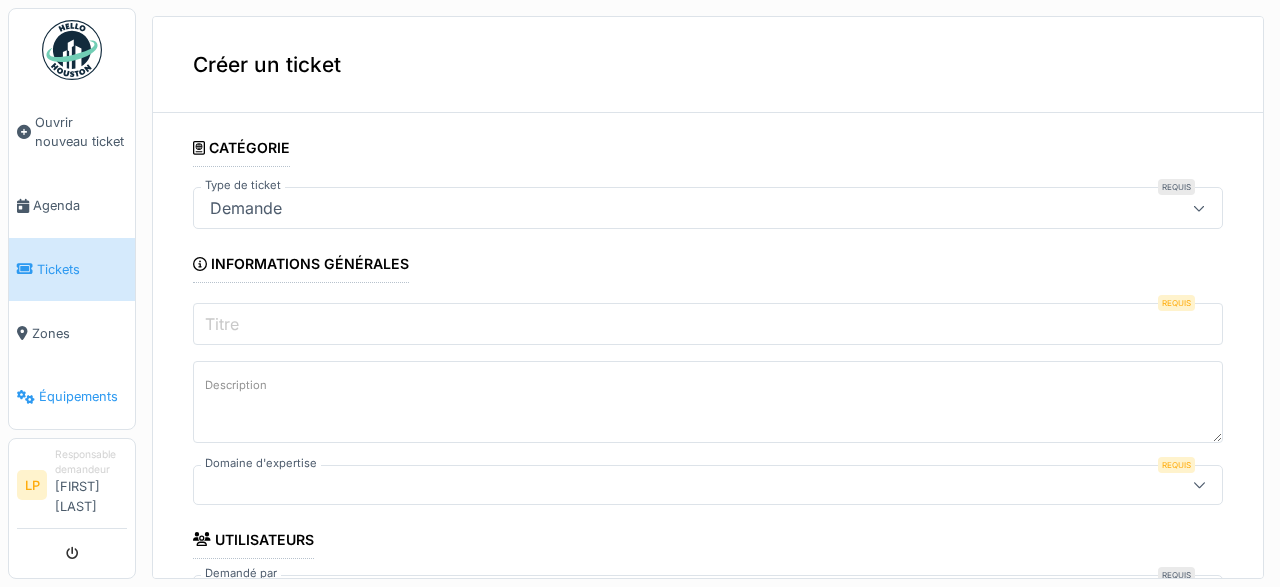 click on "Équipements" at bounding box center (72, 397) 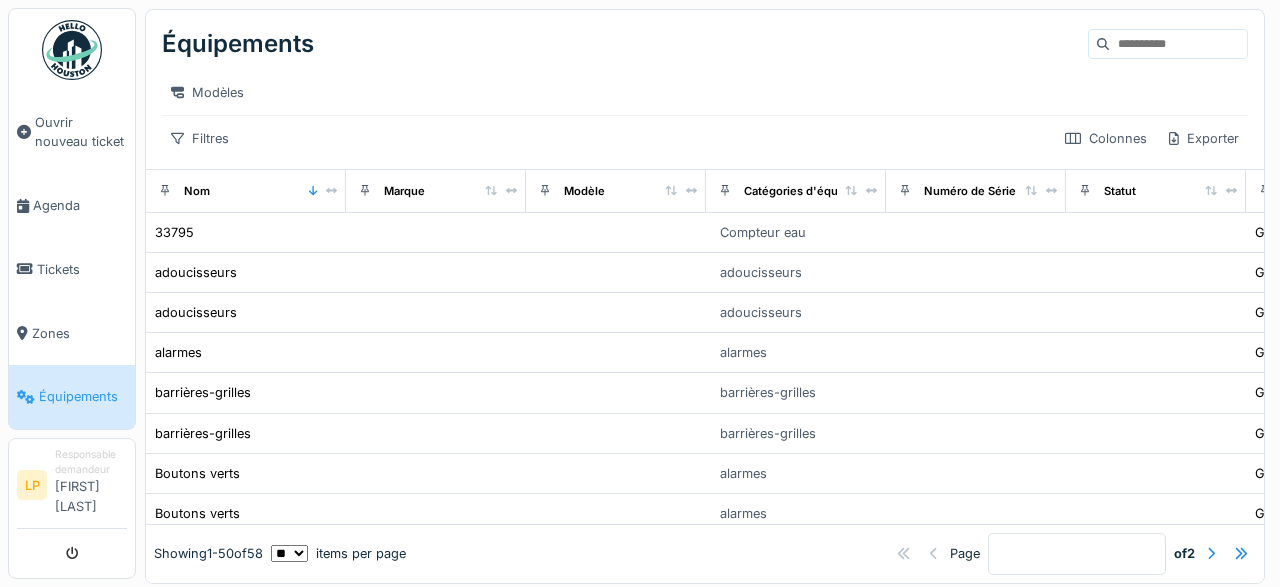 scroll, scrollTop: 0, scrollLeft: 0, axis: both 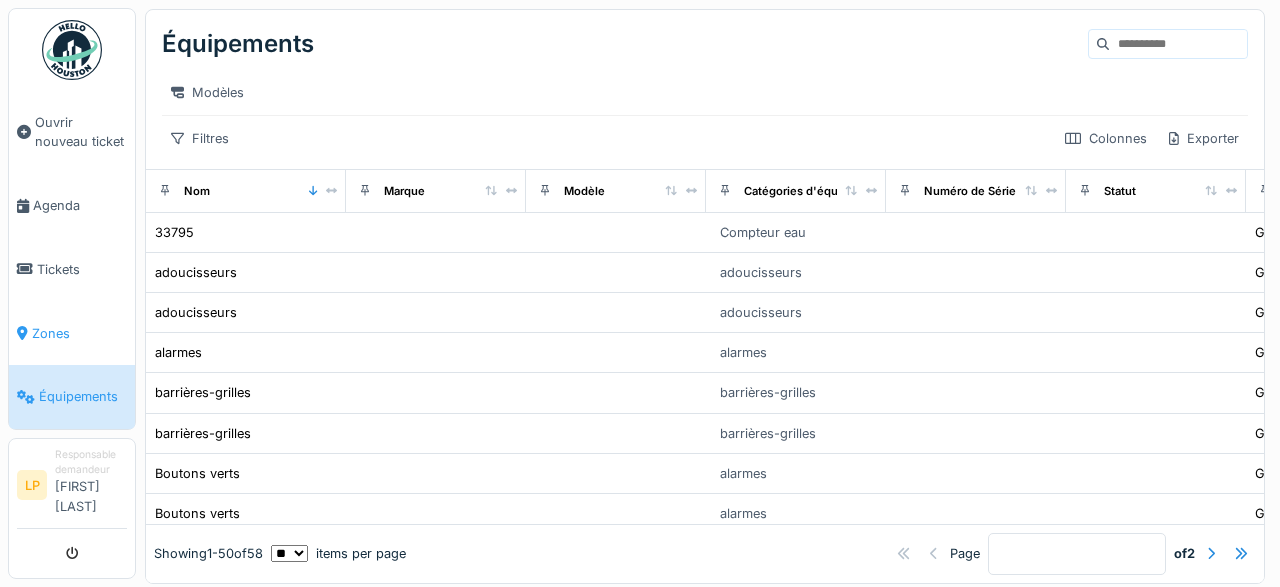 click on "Zones" at bounding box center (79, 333) 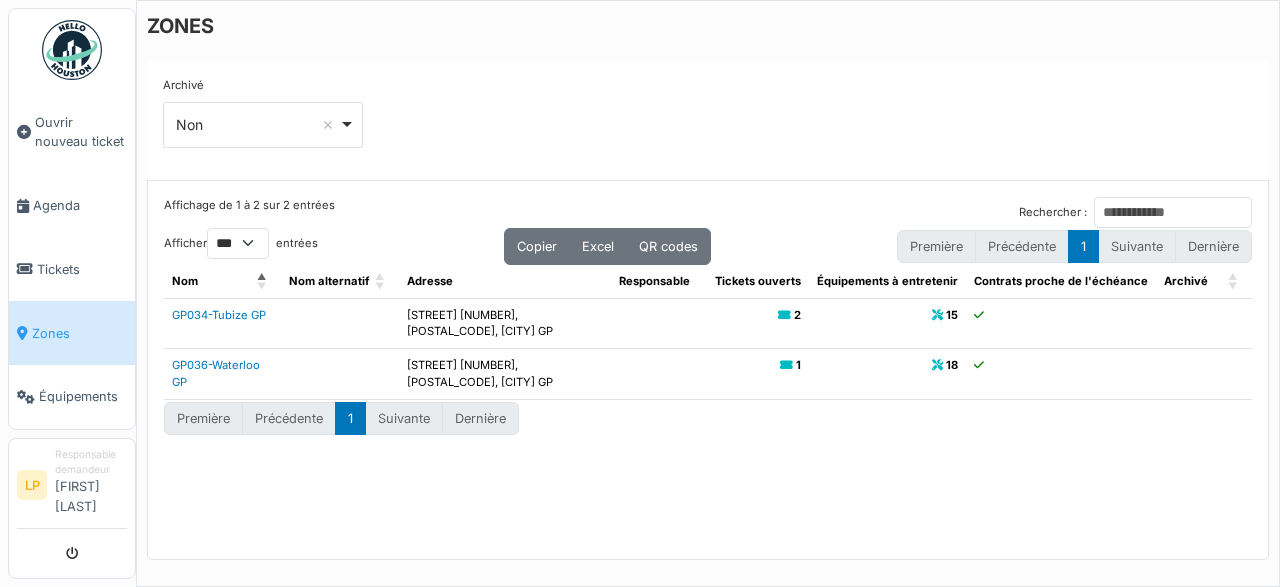 select on "***" 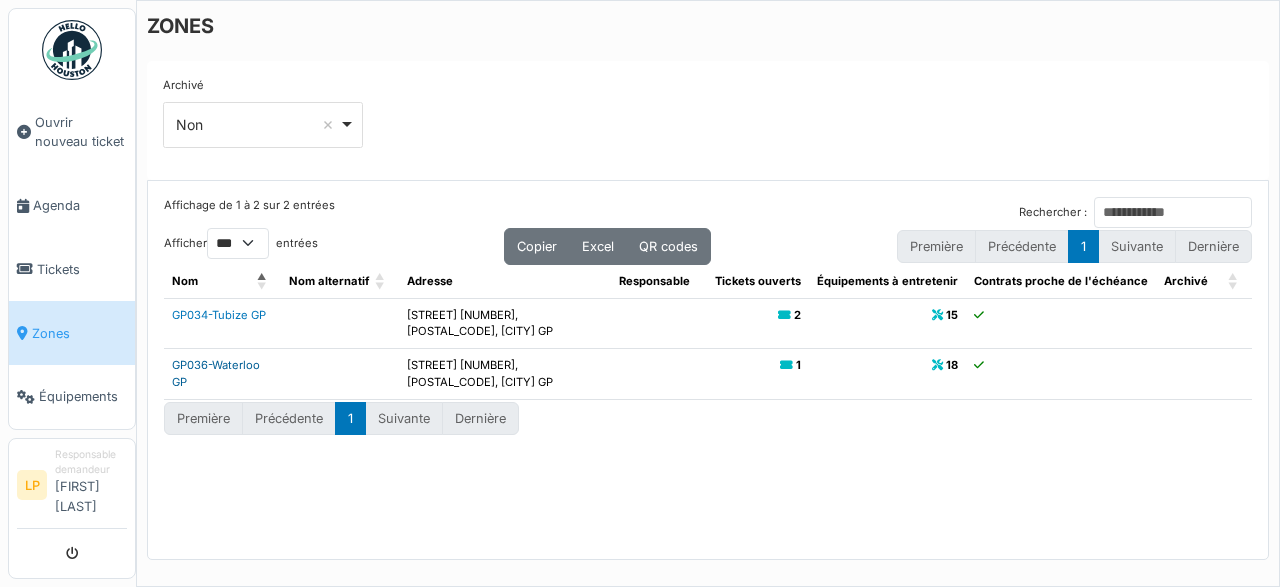 click on "GP036-Waterloo GP" at bounding box center [216, 373] 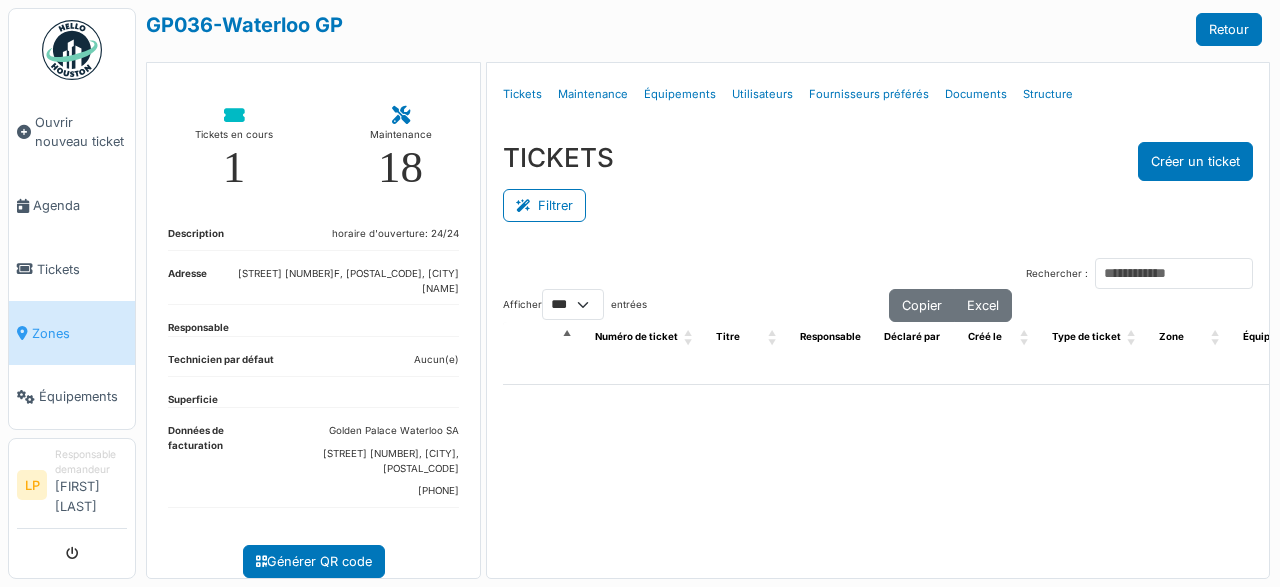 select on "***" 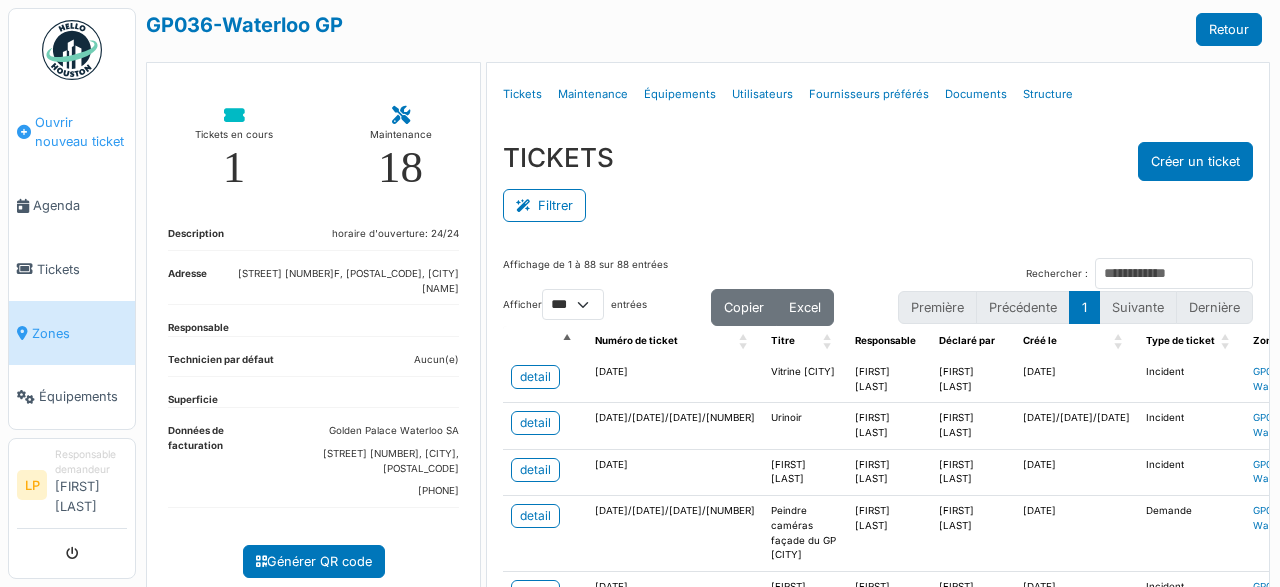 click on "Ouvrir nouveau ticket" at bounding box center (81, 132) 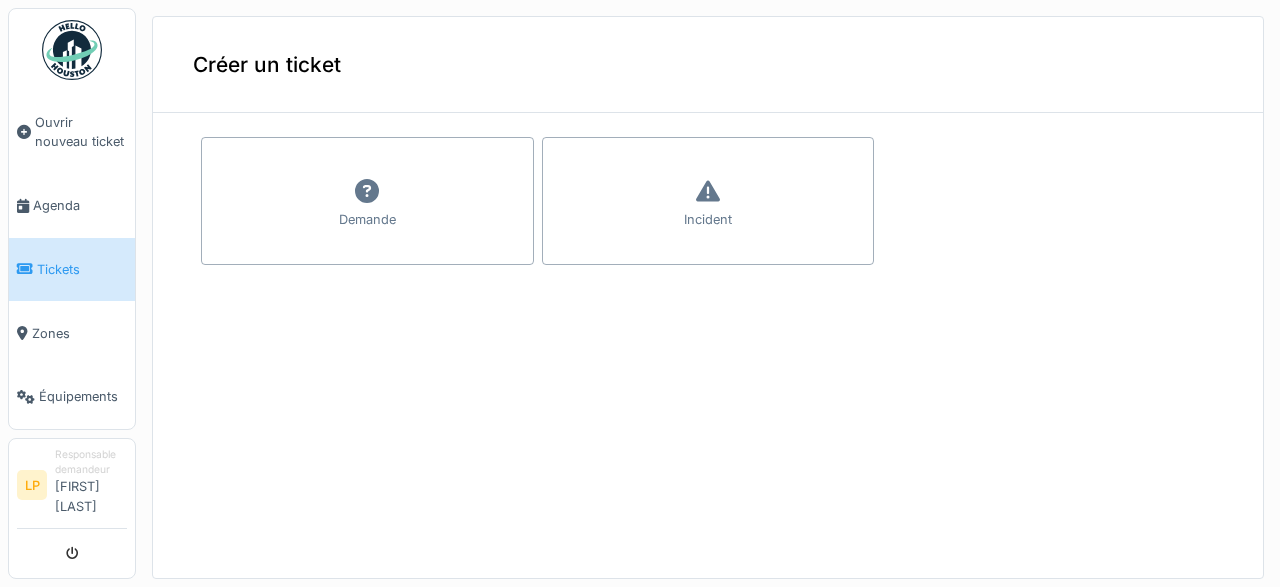 scroll, scrollTop: 0, scrollLeft: 0, axis: both 